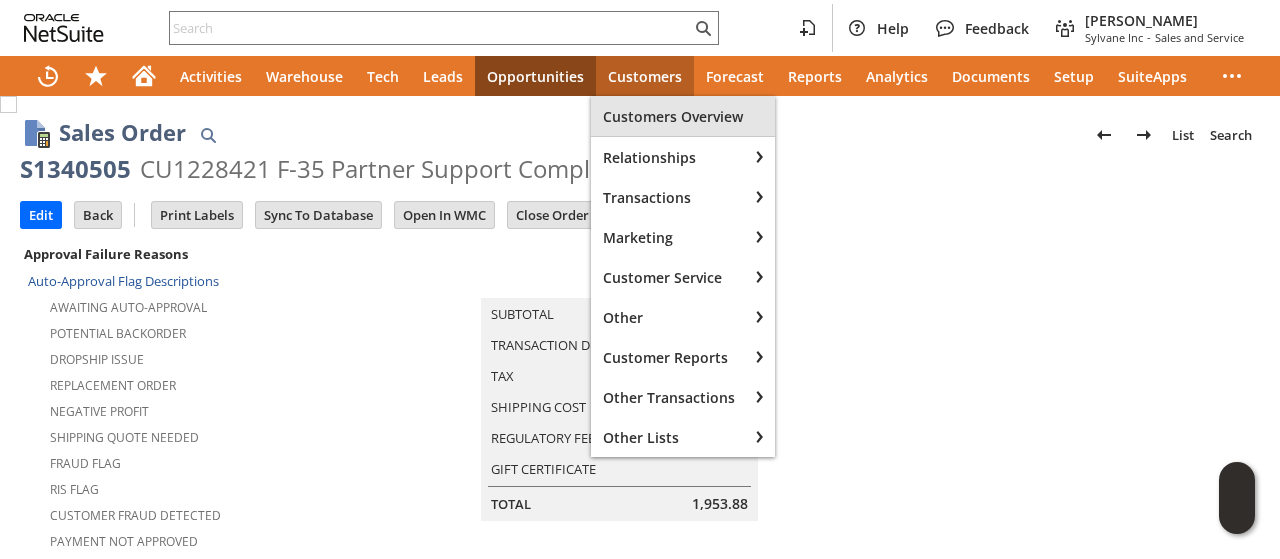 scroll, scrollTop: 0, scrollLeft: 0, axis: both 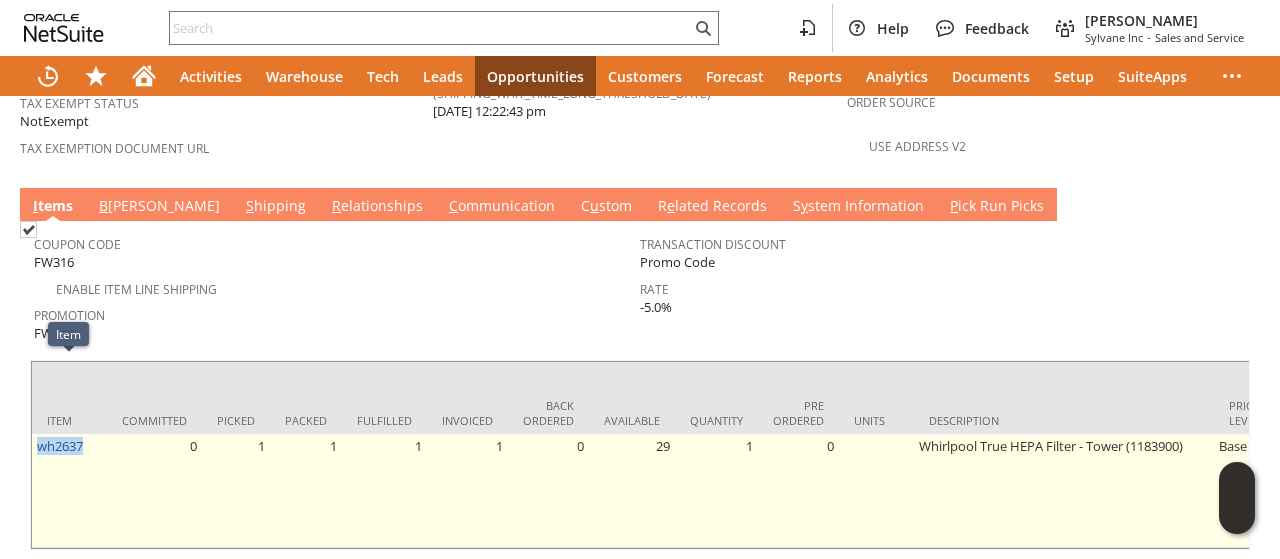 drag, startPoint x: 88, startPoint y: 372, endPoint x: 34, endPoint y: 376, distance: 54.147945 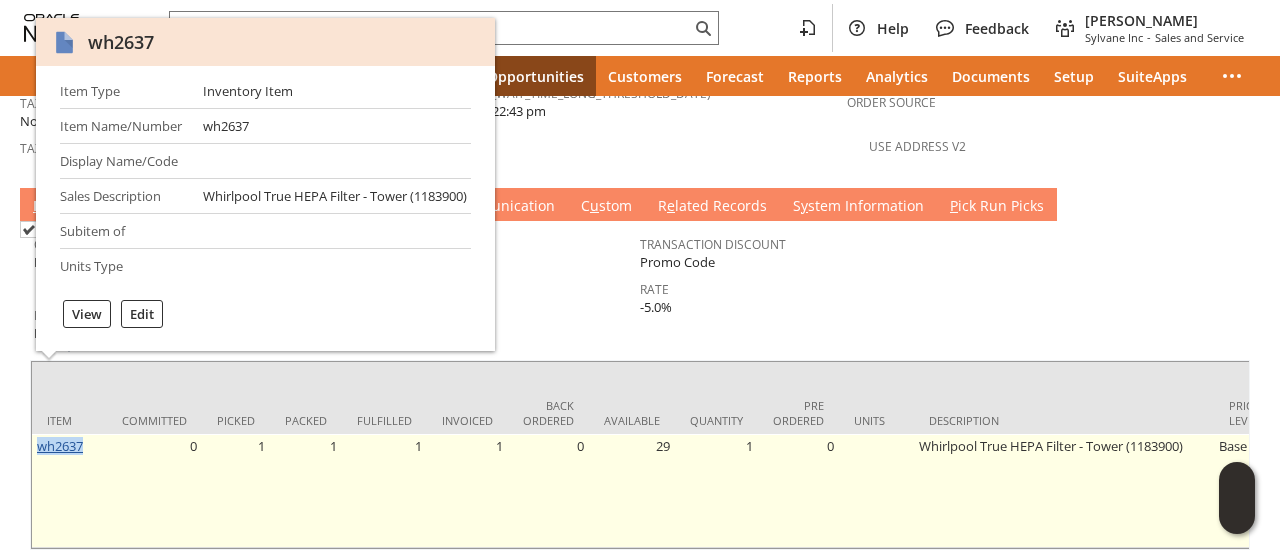 copy on "wh2637" 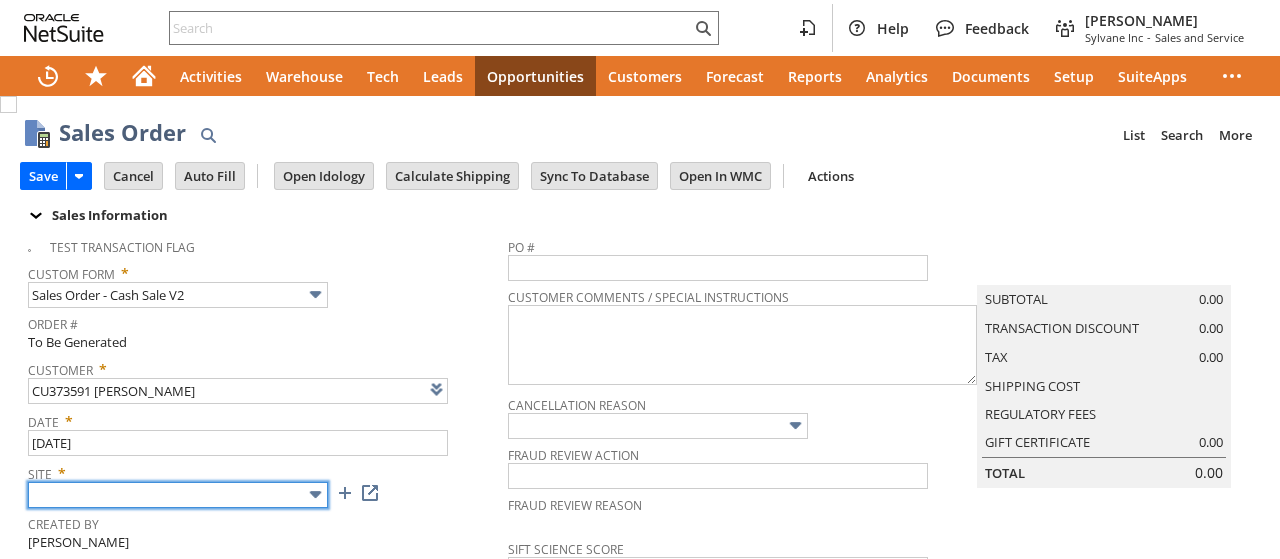 click at bounding box center [178, 495] 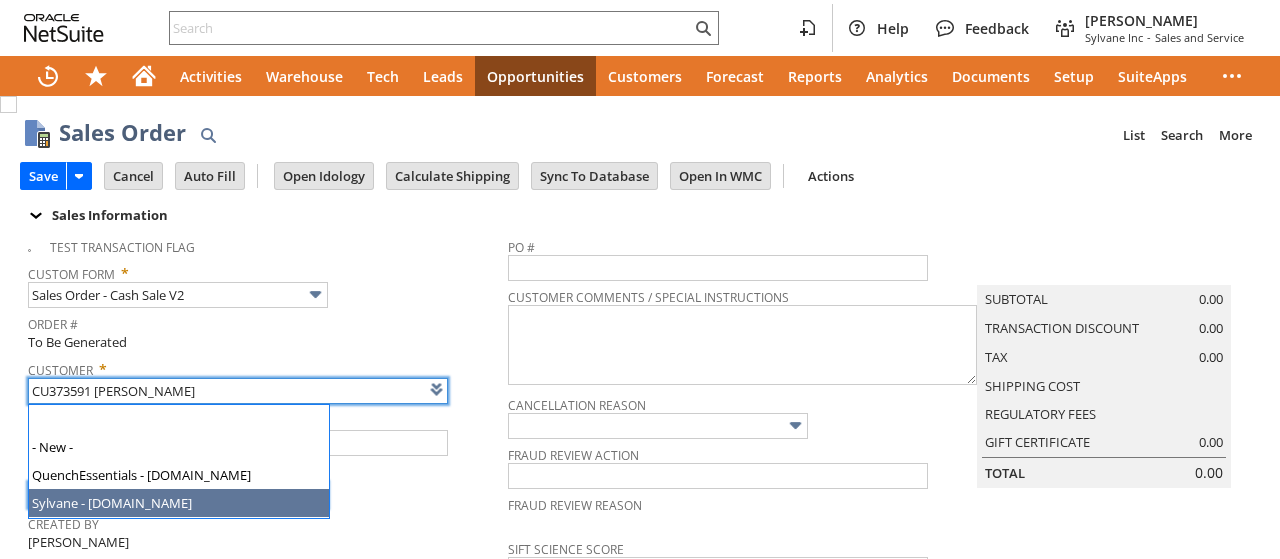 scroll, scrollTop: 0, scrollLeft: 0, axis: both 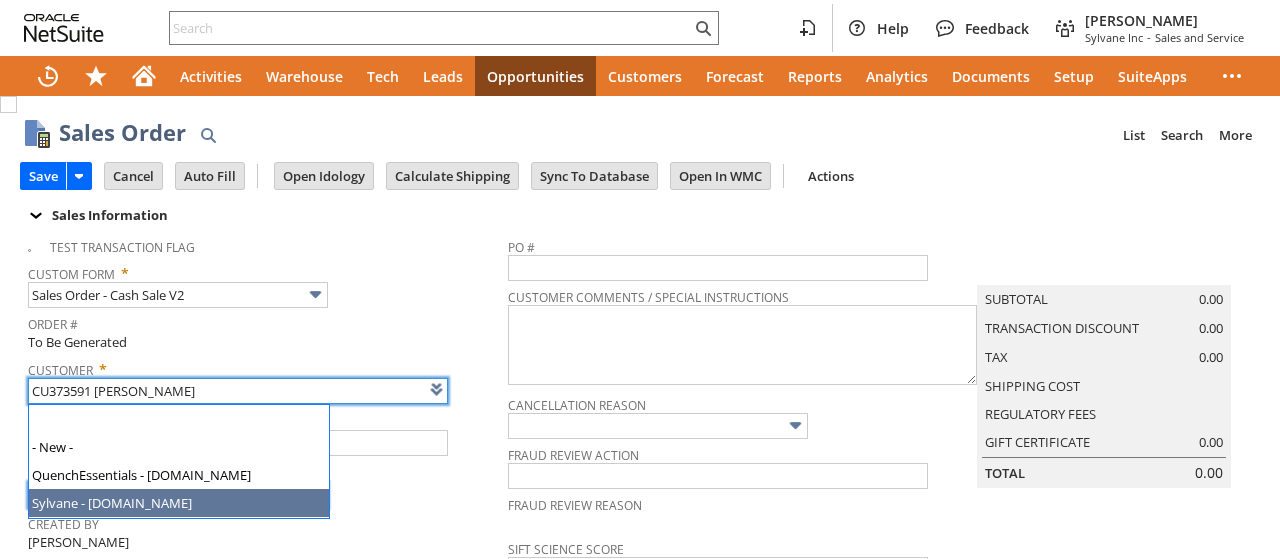 type on "Intelligent Recommendations¹⁰" 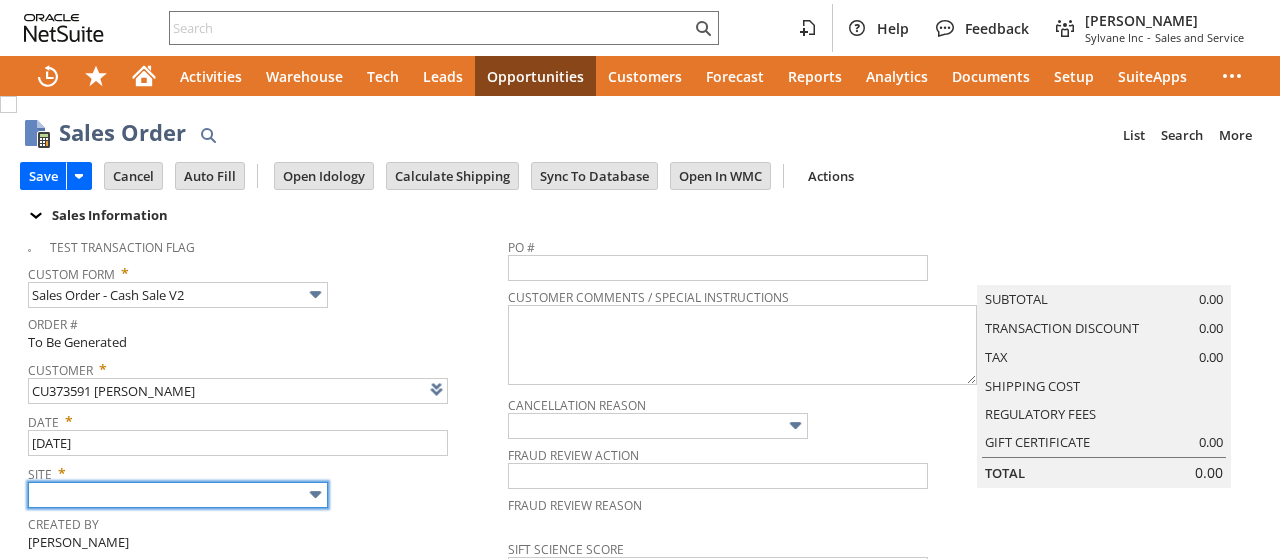 type on "Sylvane - [DOMAIN_NAME]" 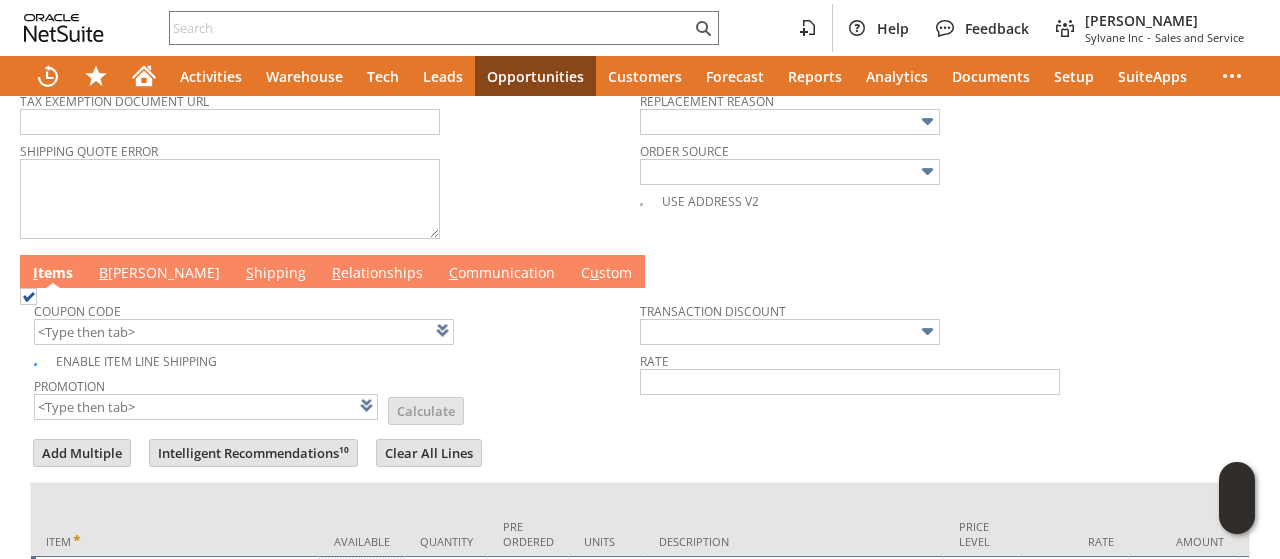 scroll, scrollTop: 1037, scrollLeft: 0, axis: vertical 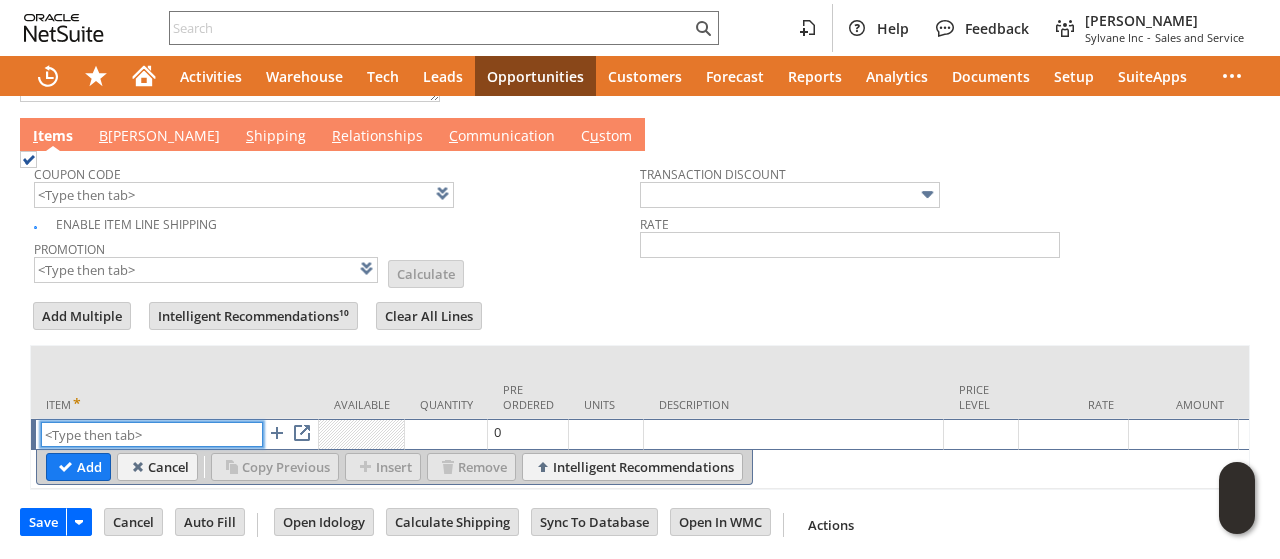 paste on "wh2637" 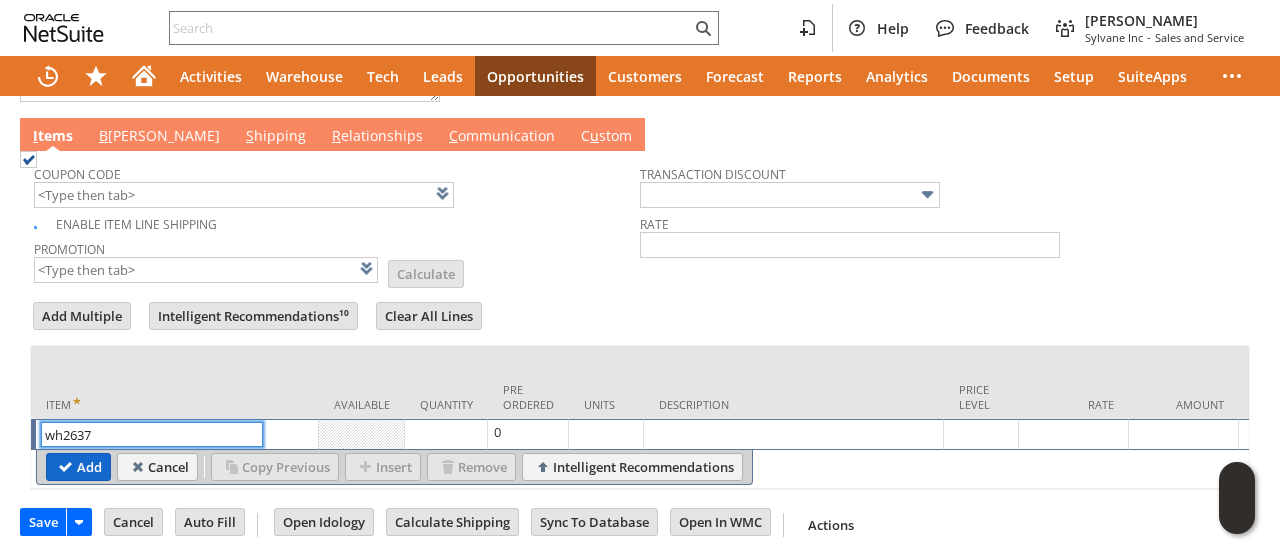 type on "wh2637" 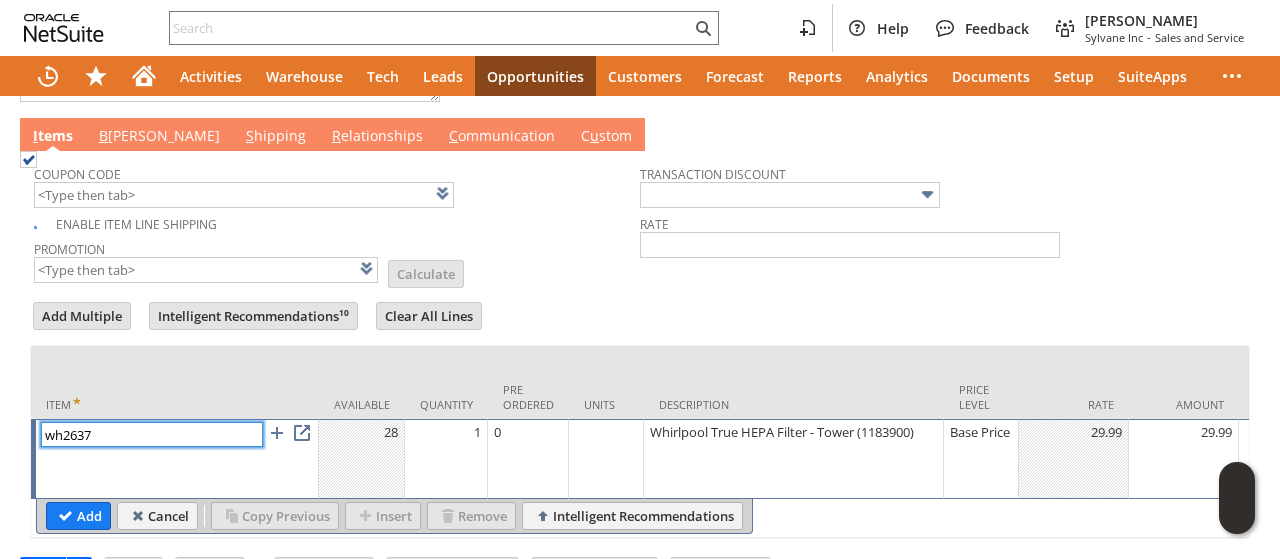 click on "wh2637" at bounding box center (152, 434) 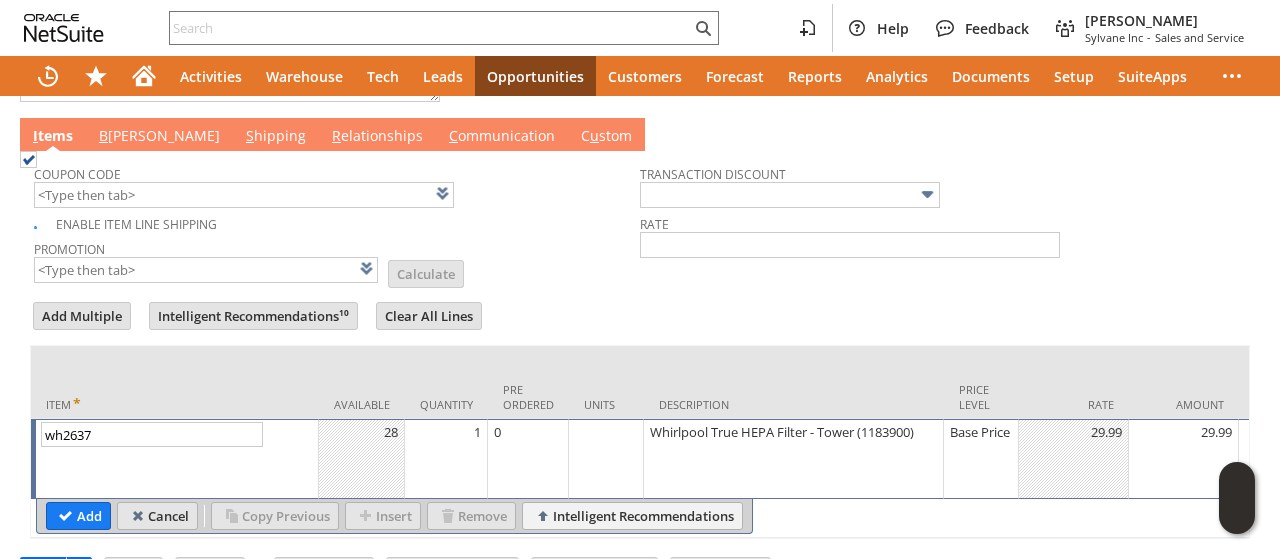click on "Cancel" at bounding box center [157, 516] 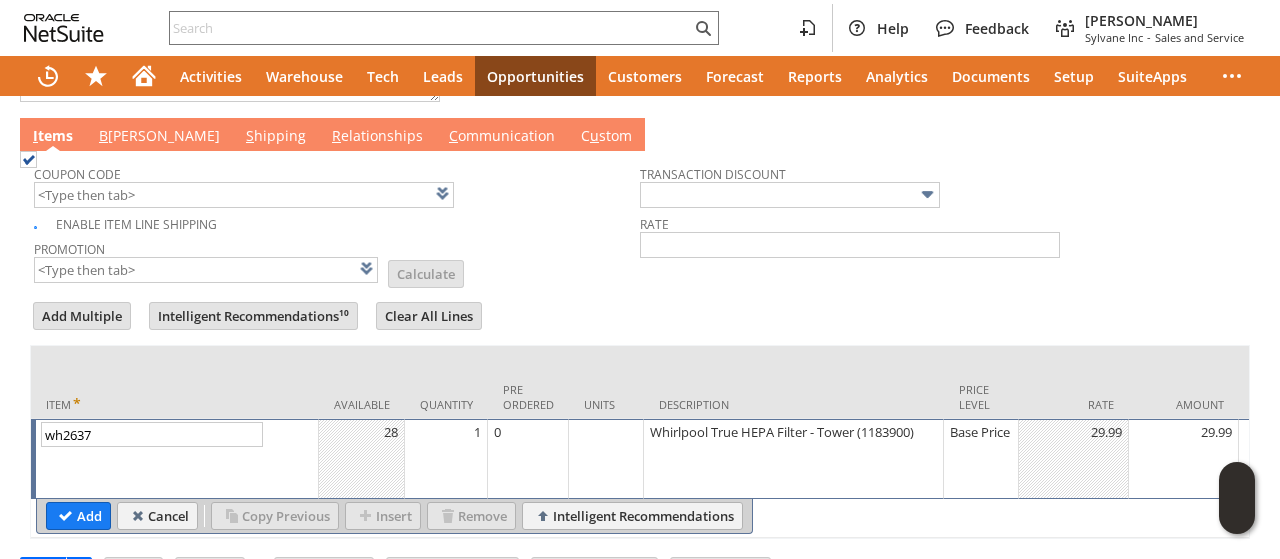 type 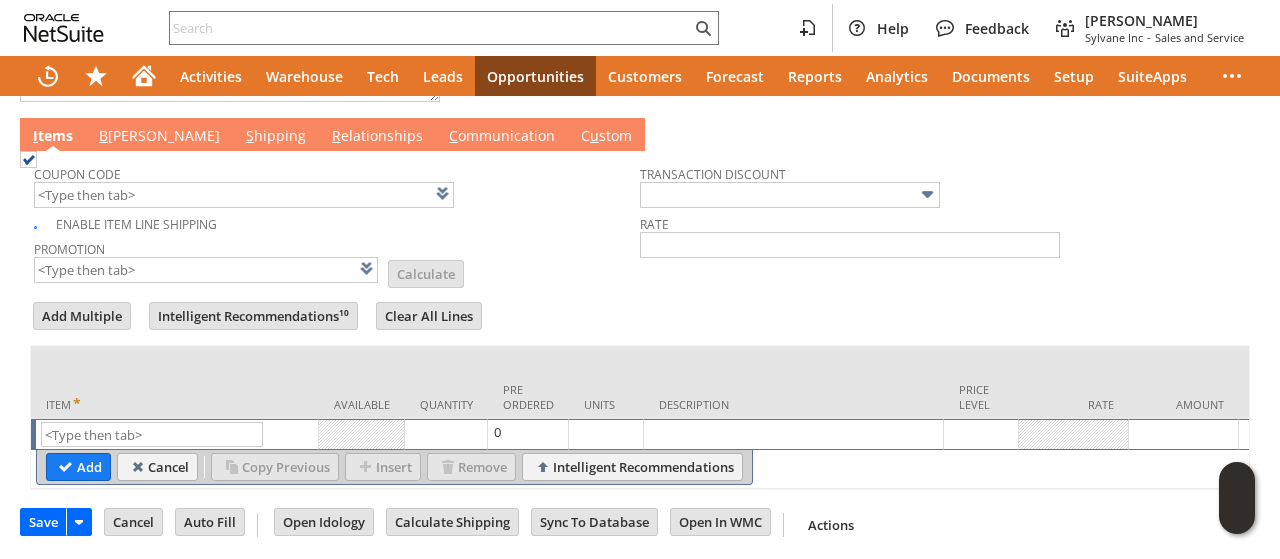 click on "Promotion
List
Calculate" at bounding box center (337, 260) 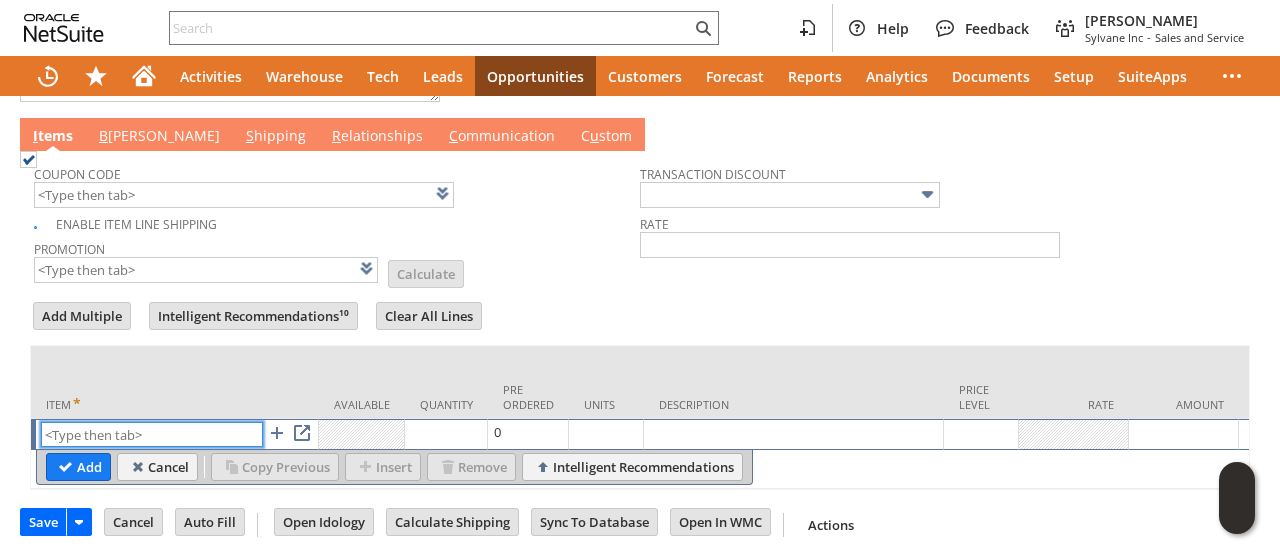 click at bounding box center (152, 434) 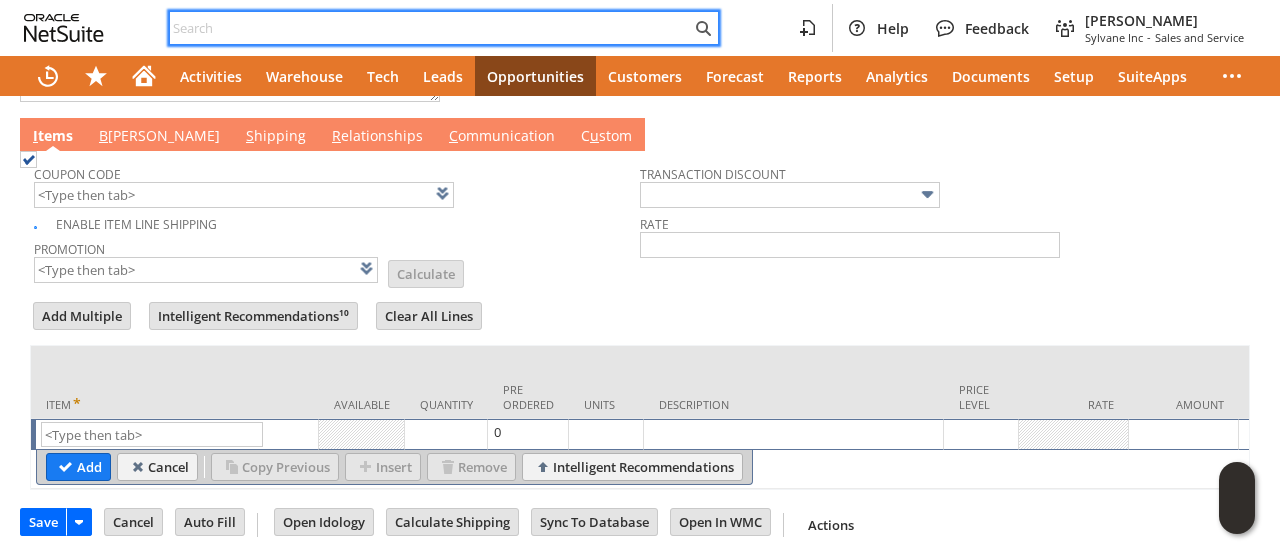 paste on "3233373376" 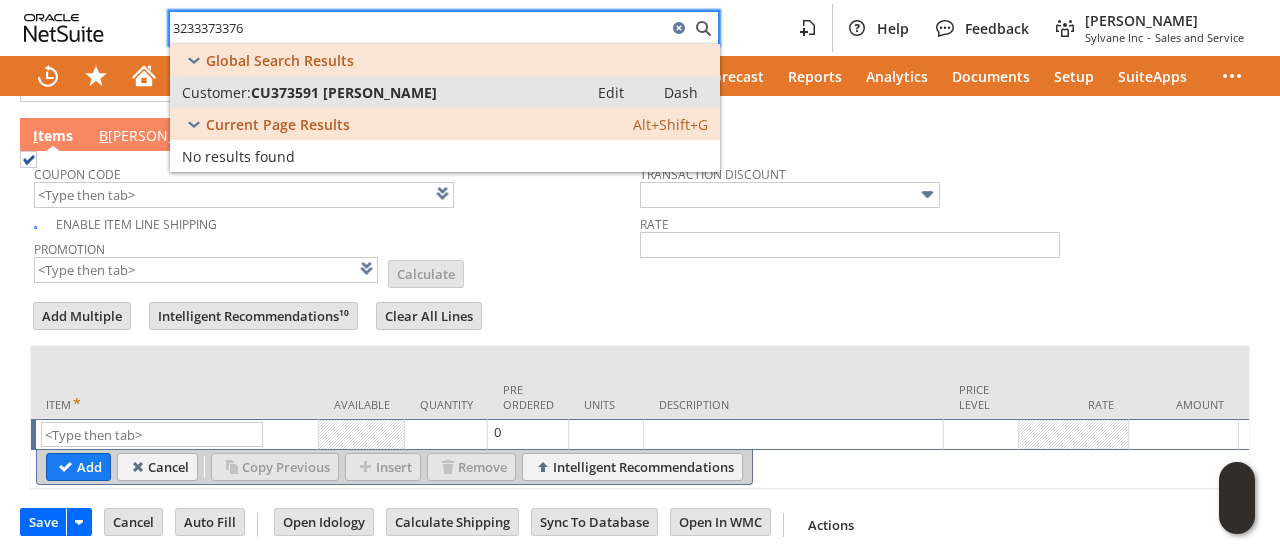 type on "3233373376" 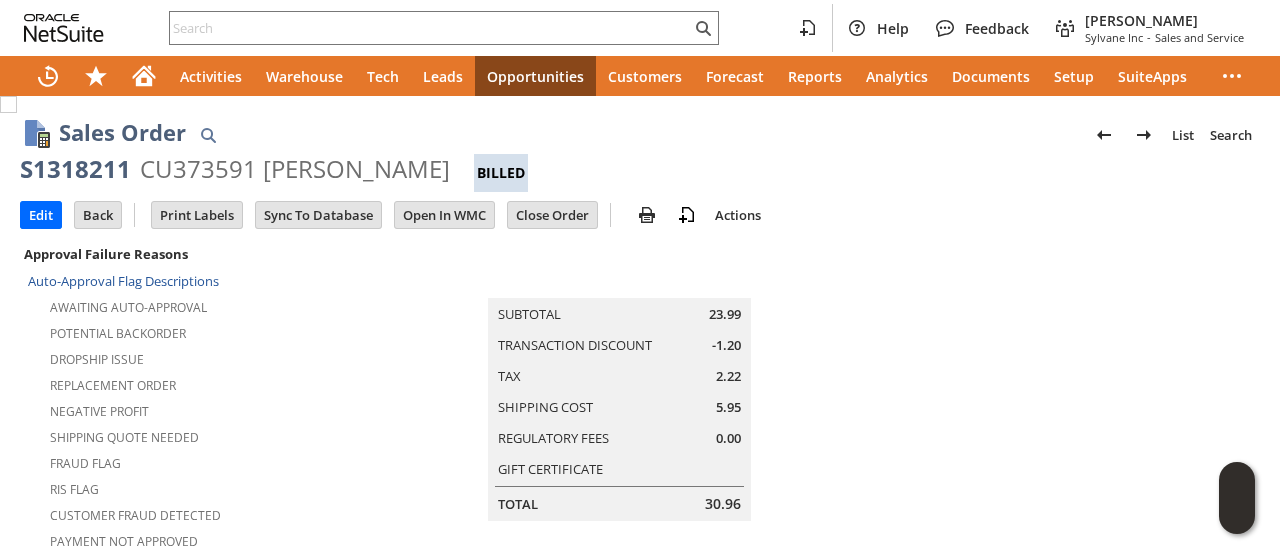 scroll, scrollTop: 0, scrollLeft: 0, axis: both 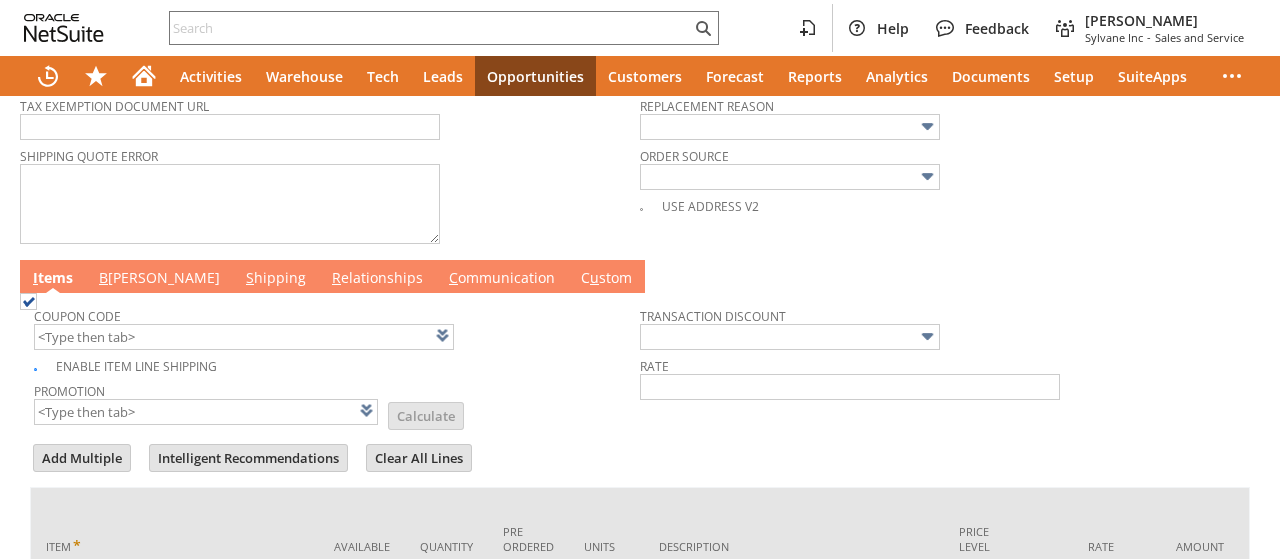 type on "Intelligent Recommendations¹⁰" 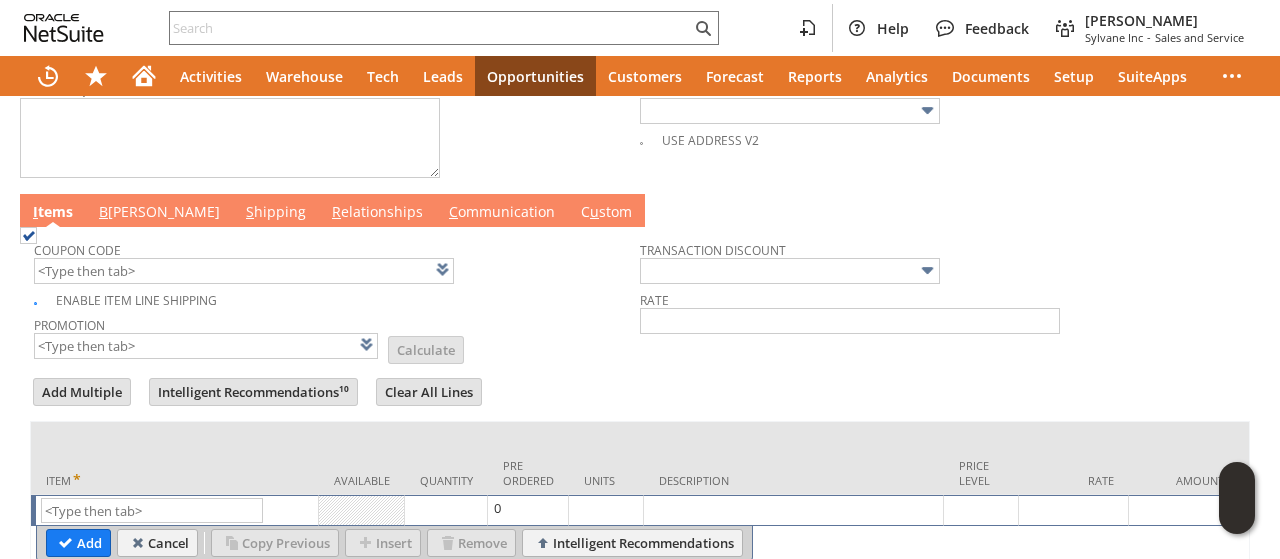 scroll, scrollTop: 1038, scrollLeft: 0, axis: vertical 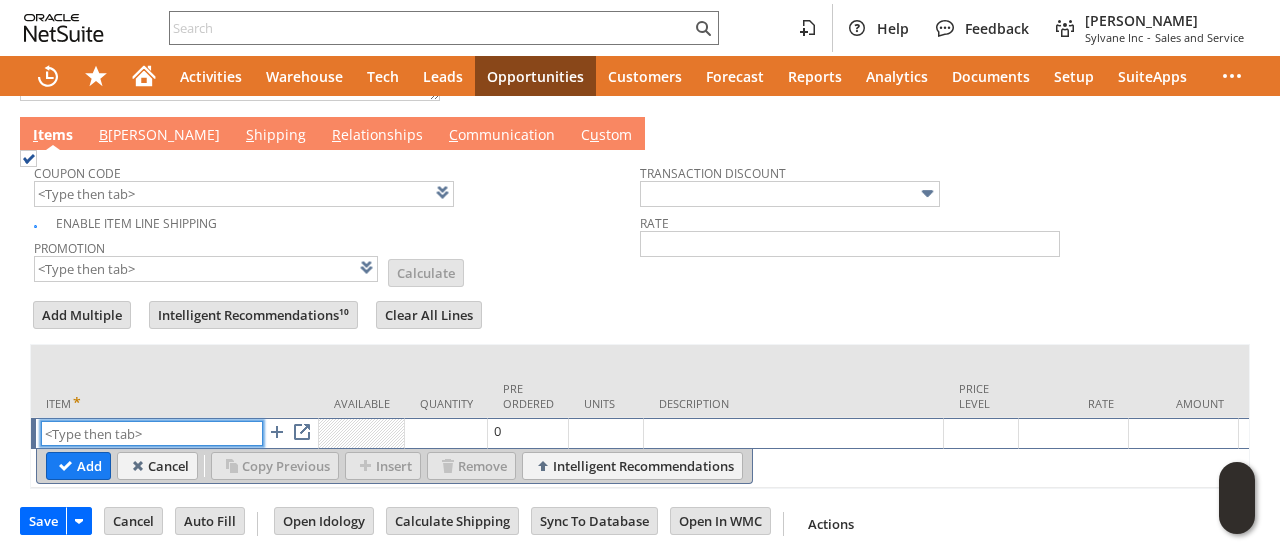 click at bounding box center [152, 433] 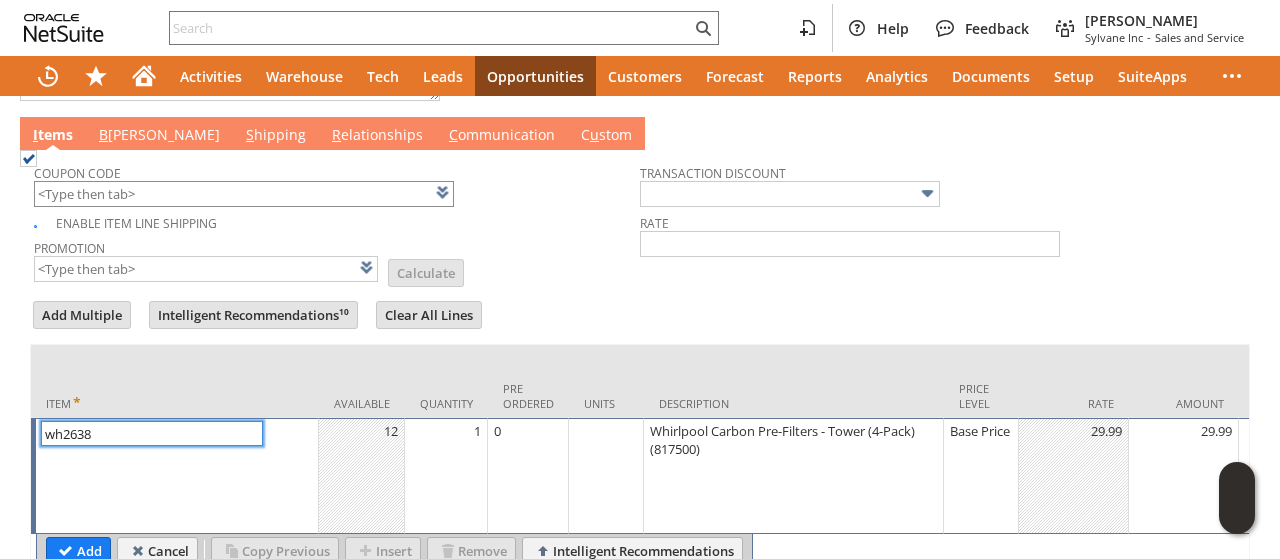 type on "wh2638" 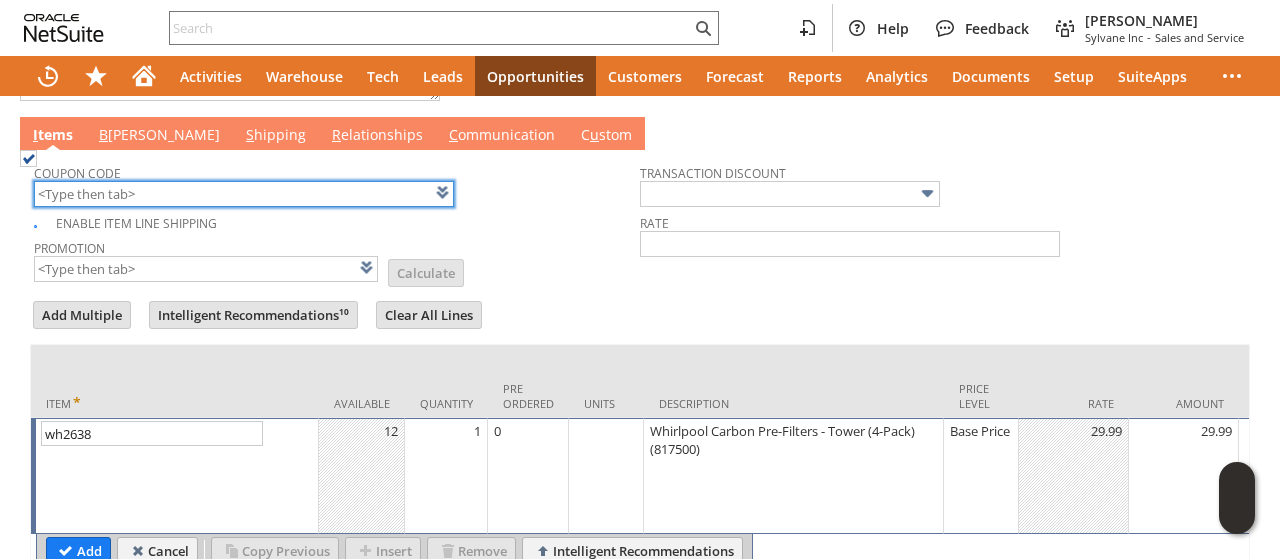 click at bounding box center (244, 194) 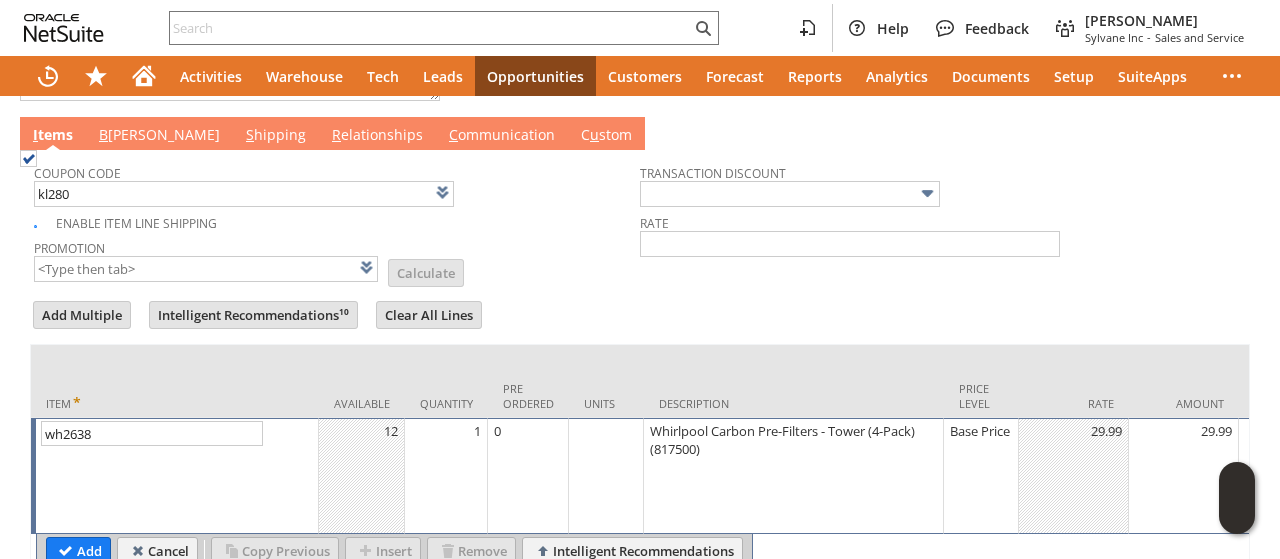 click on "Promotion
List
Calculate" at bounding box center [337, 259] 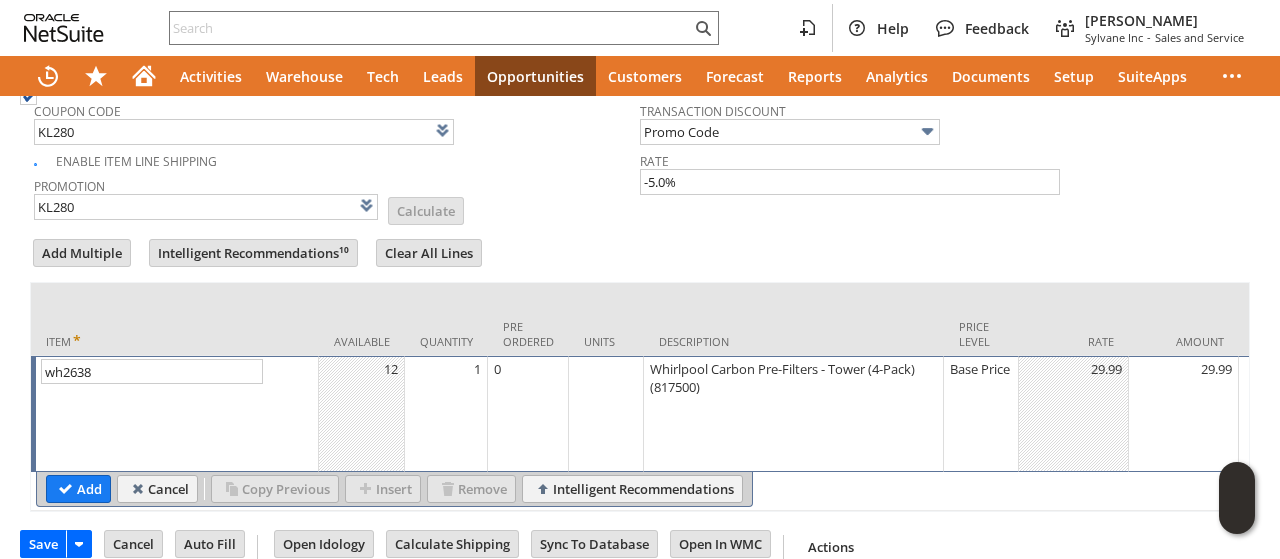 scroll, scrollTop: 1123, scrollLeft: 0, axis: vertical 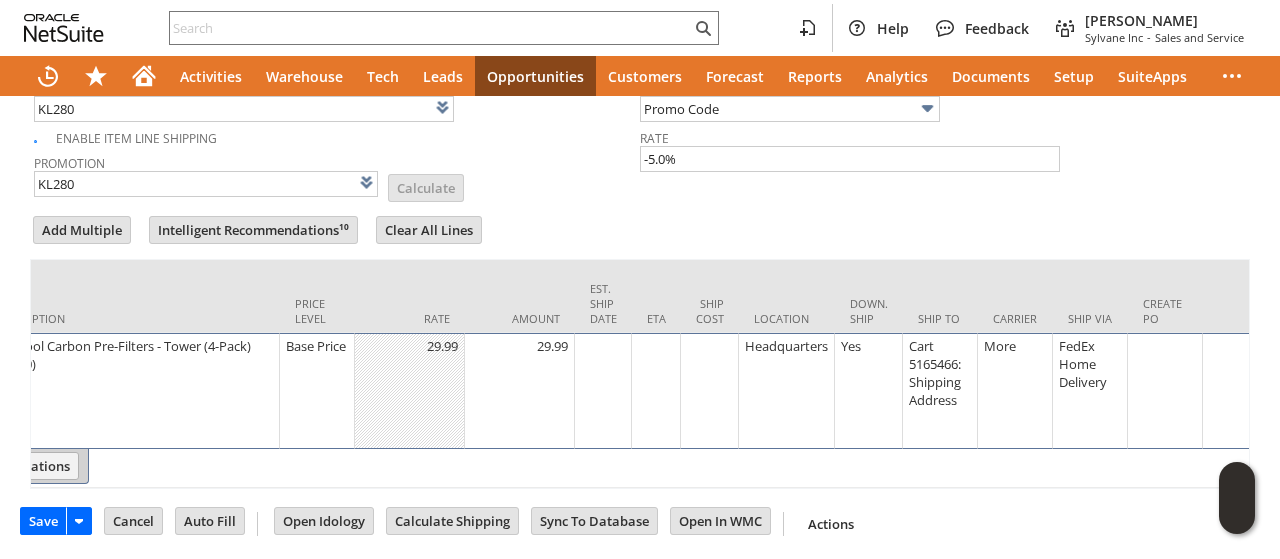 click on "Cart 5165466: Shipping Address" at bounding box center [940, 373] 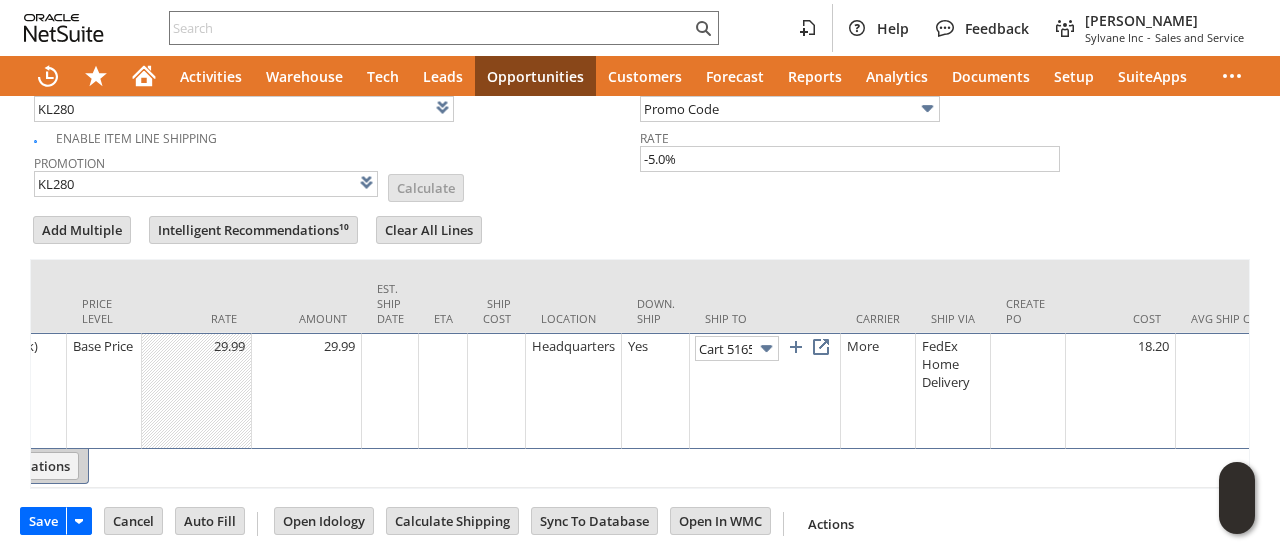 scroll, scrollTop: 0, scrollLeft: 133, axis: horizontal 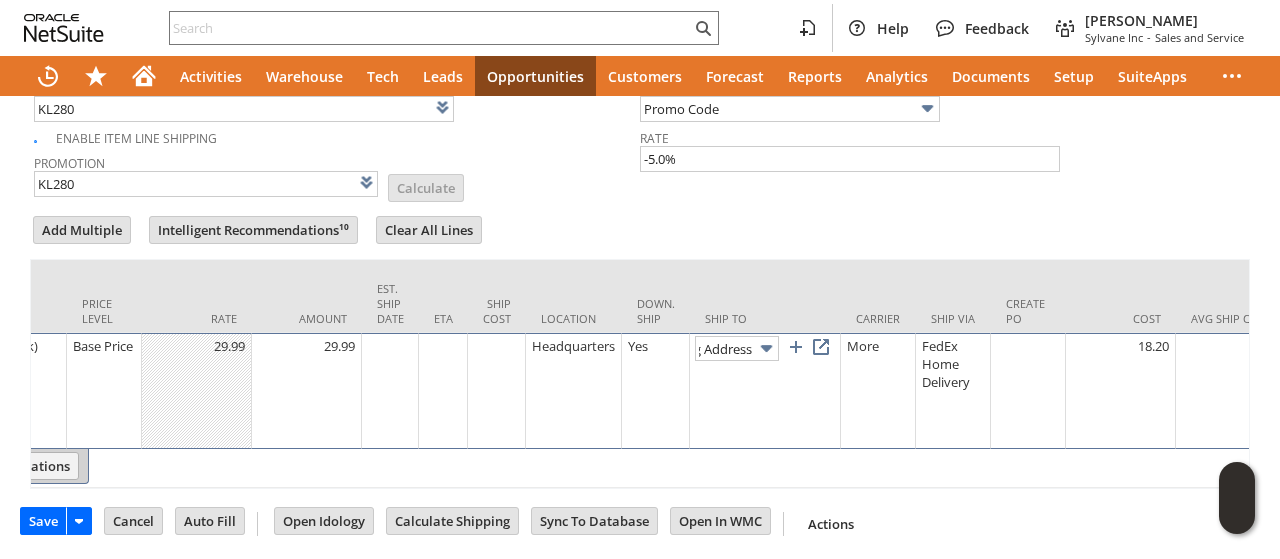 click at bounding box center [766, 348] 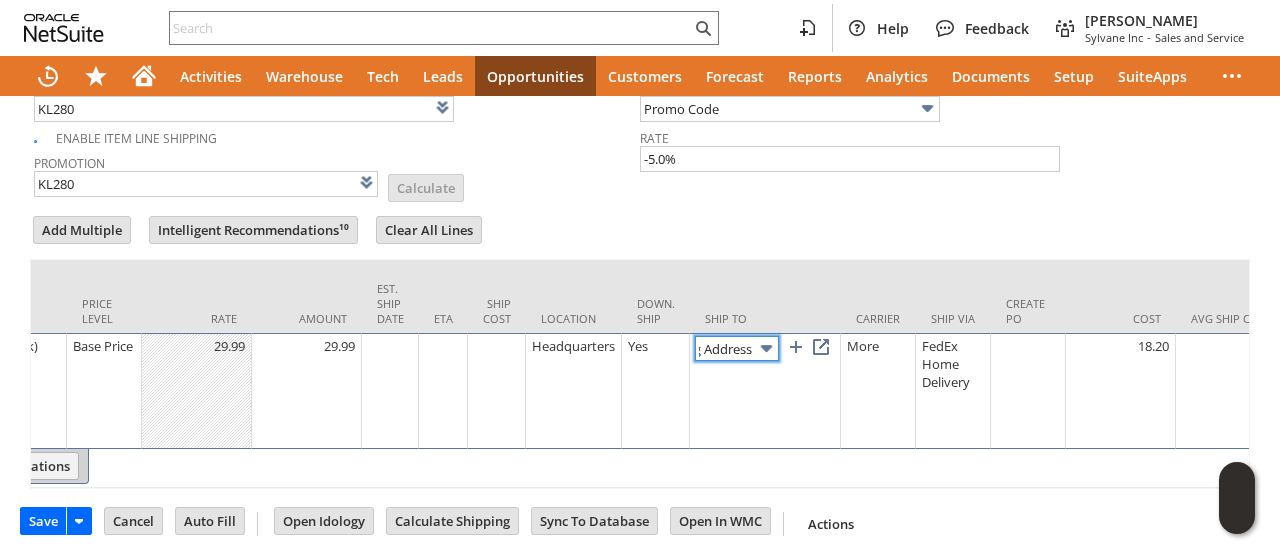 scroll, scrollTop: 0, scrollLeft: 0, axis: both 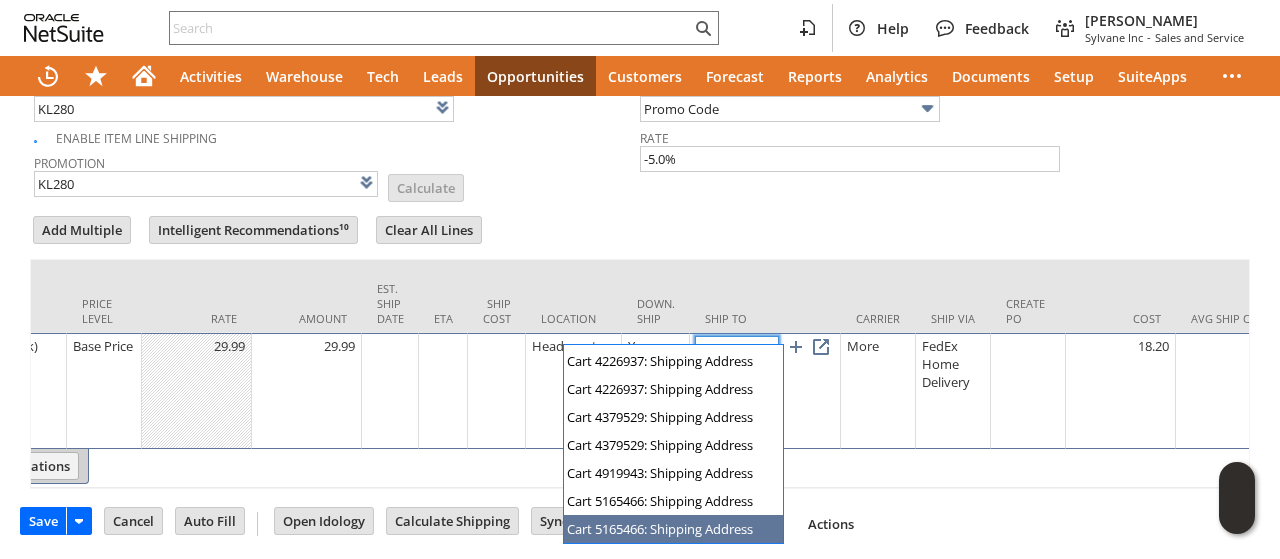 click at bounding box center [766, 348] 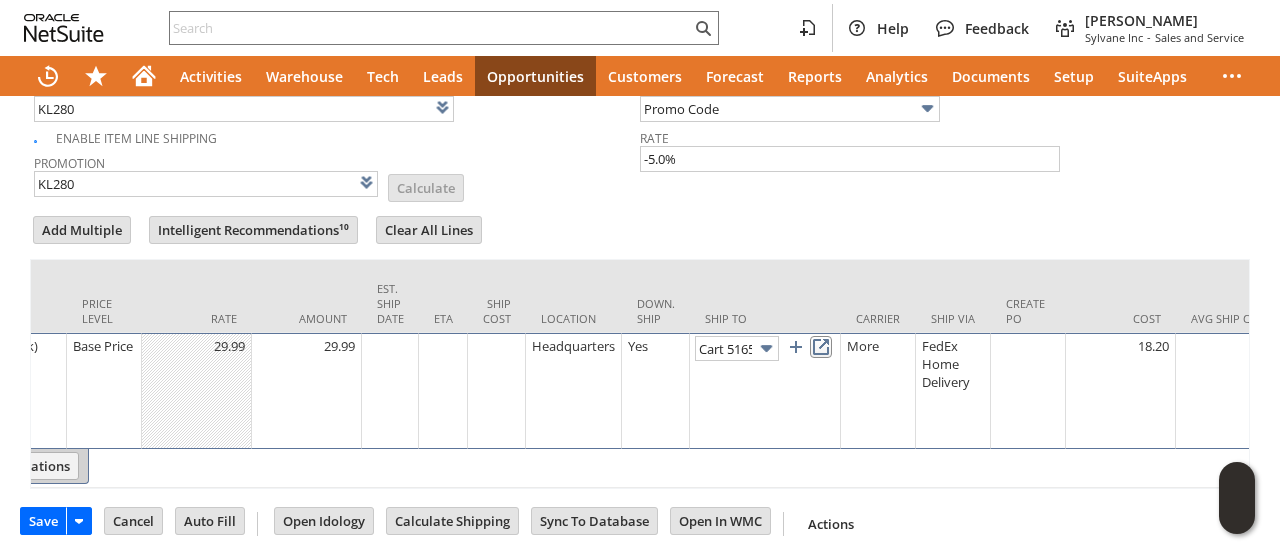 click at bounding box center [821, 347] 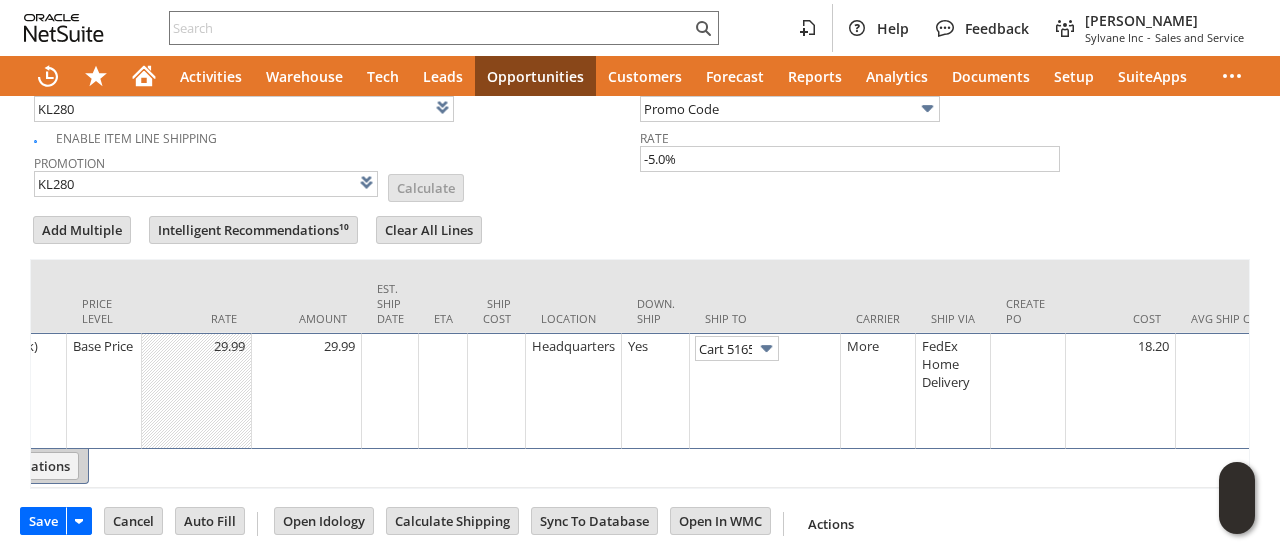 scroll, scrollTop: 0, scrollLeft: 0, axis: both 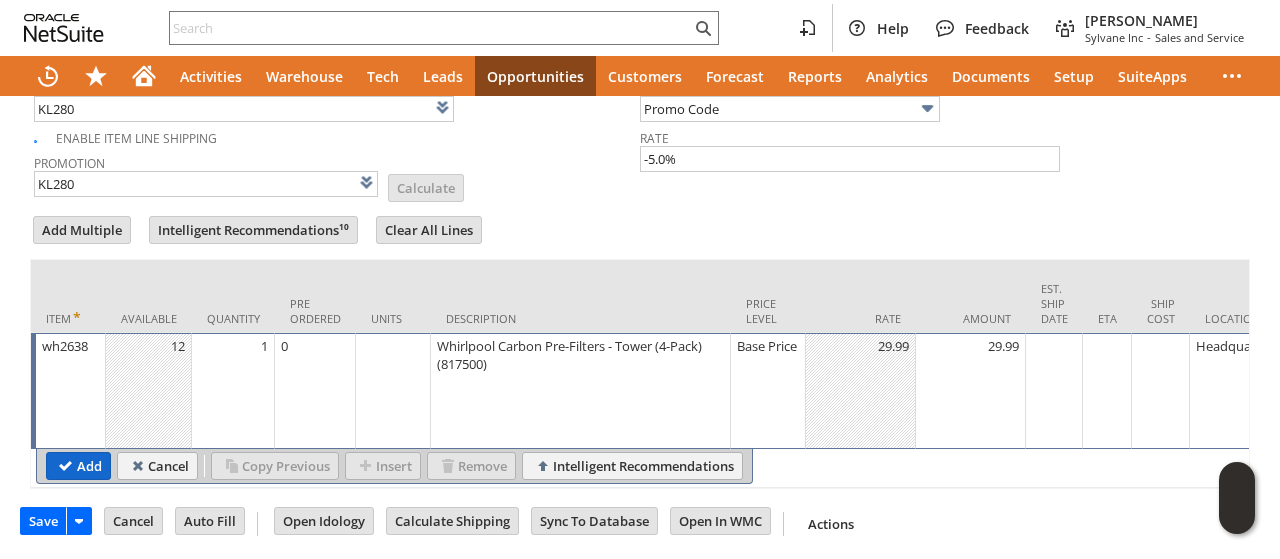 click on "Add" at bounding box center [78, 466] 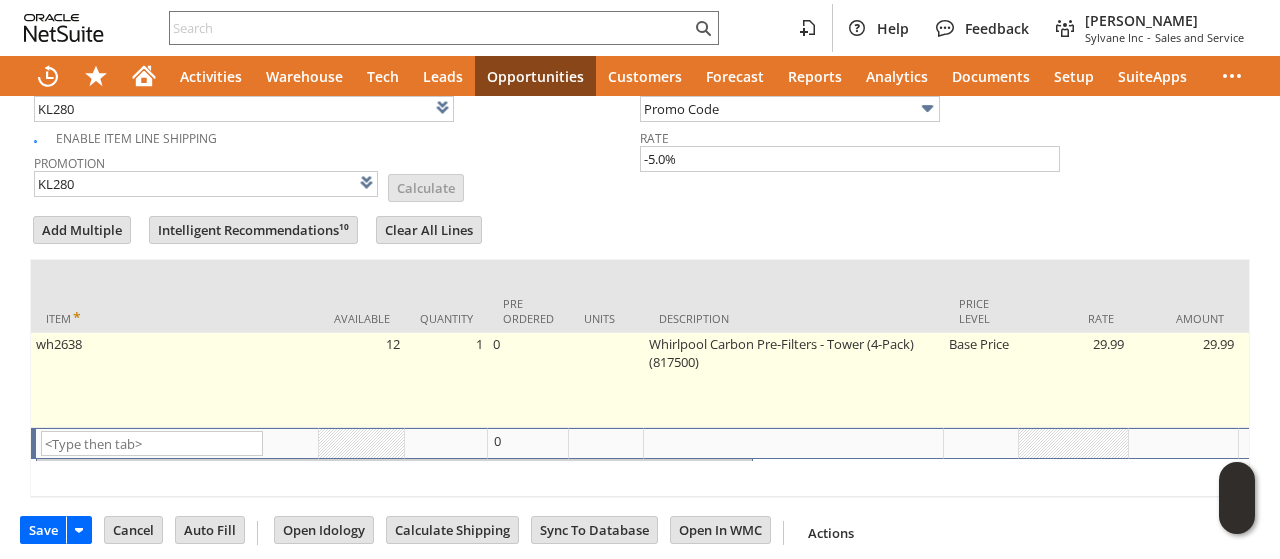 scroll, scrollTop: 0, scrollLeft: 0, axis: both 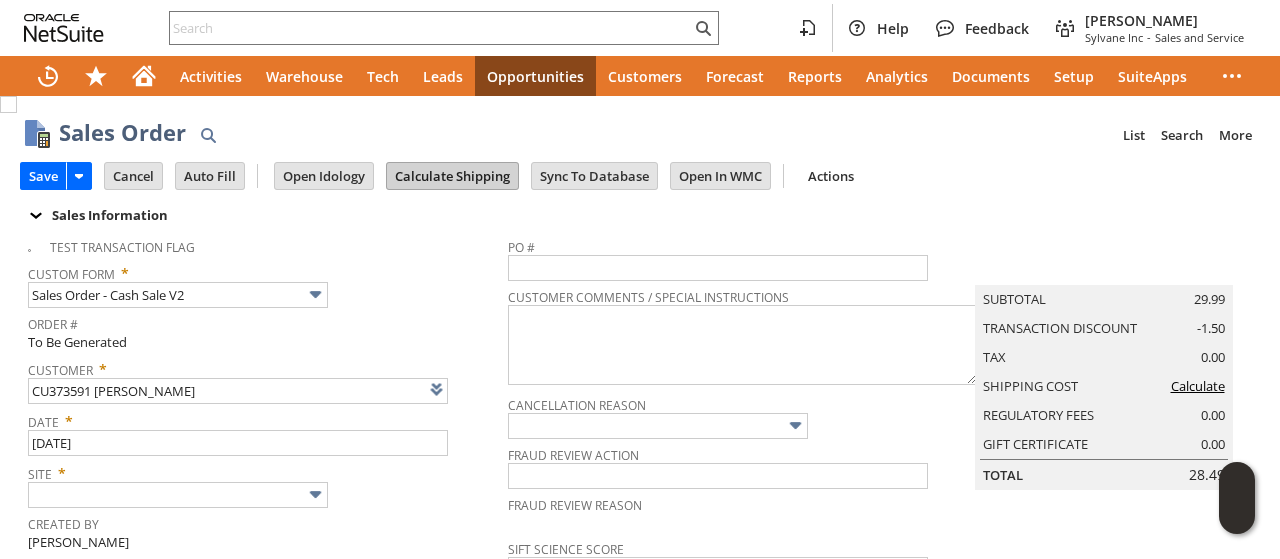 click on "Calculate Shipping" at bounding box center [452, 176] 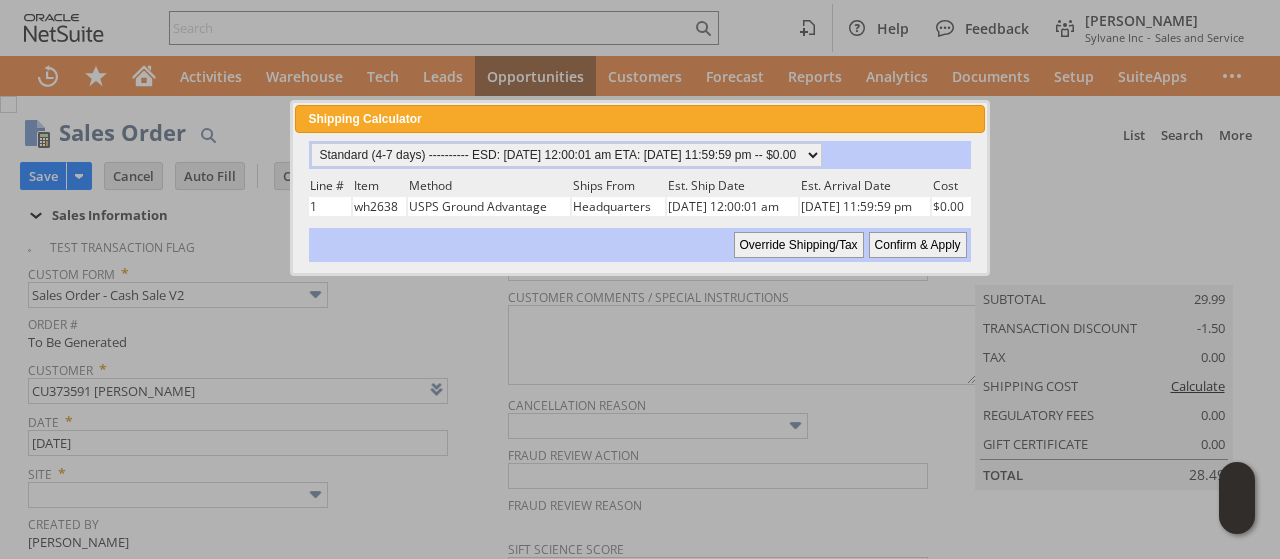 click on "Confirm & Apply" at bounding box center (918, 245) 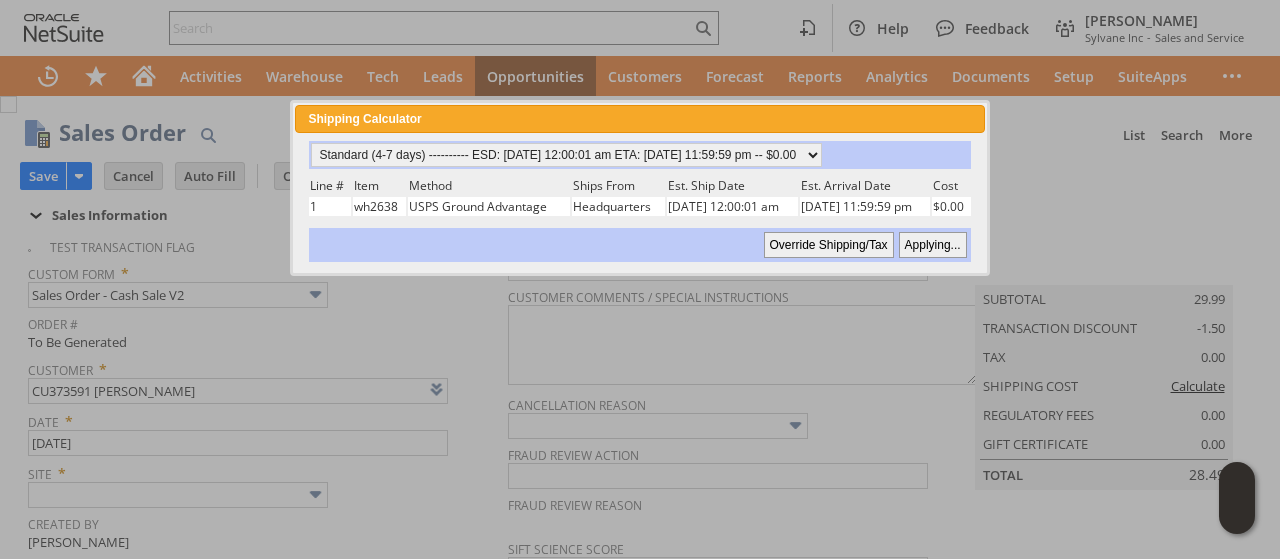 type 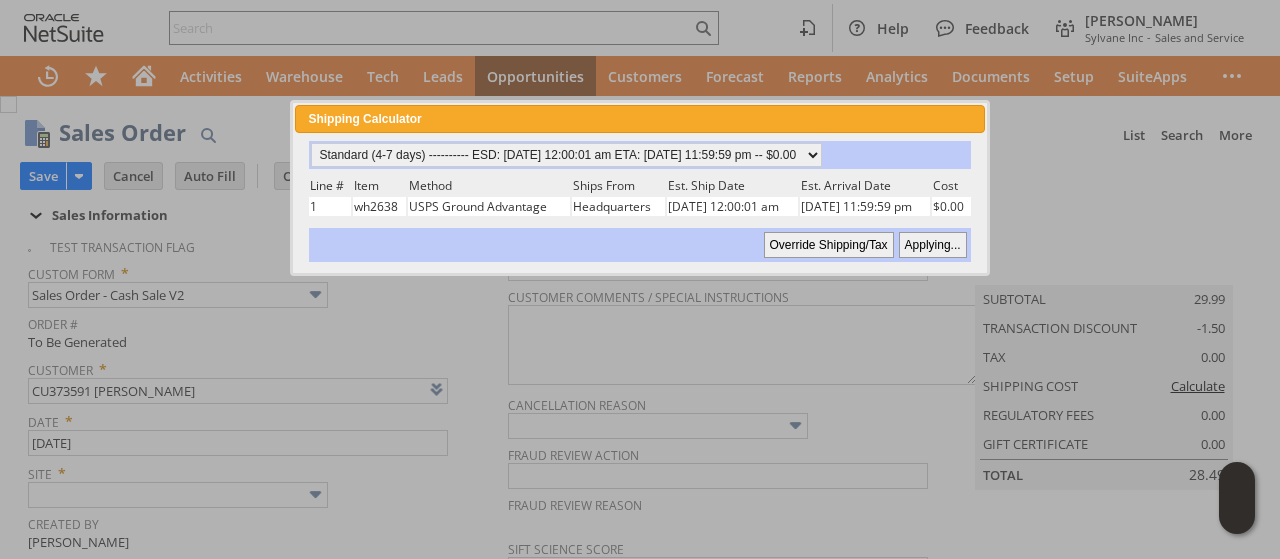 type on "Add" 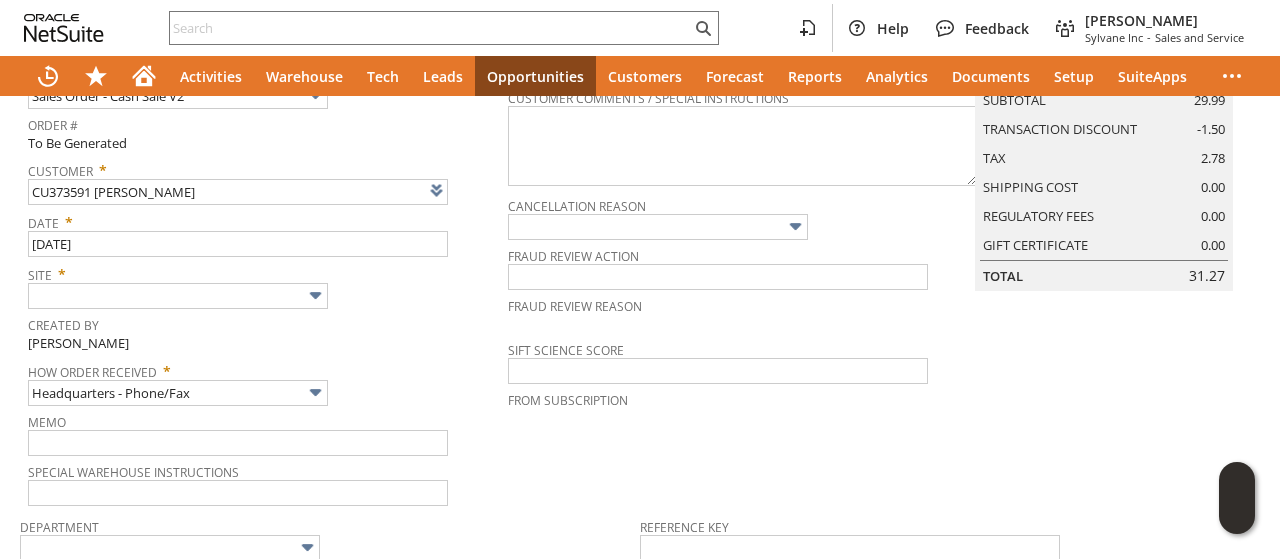 scroll, scrollTop: 200, scrollLeft: 0, axis: vertical 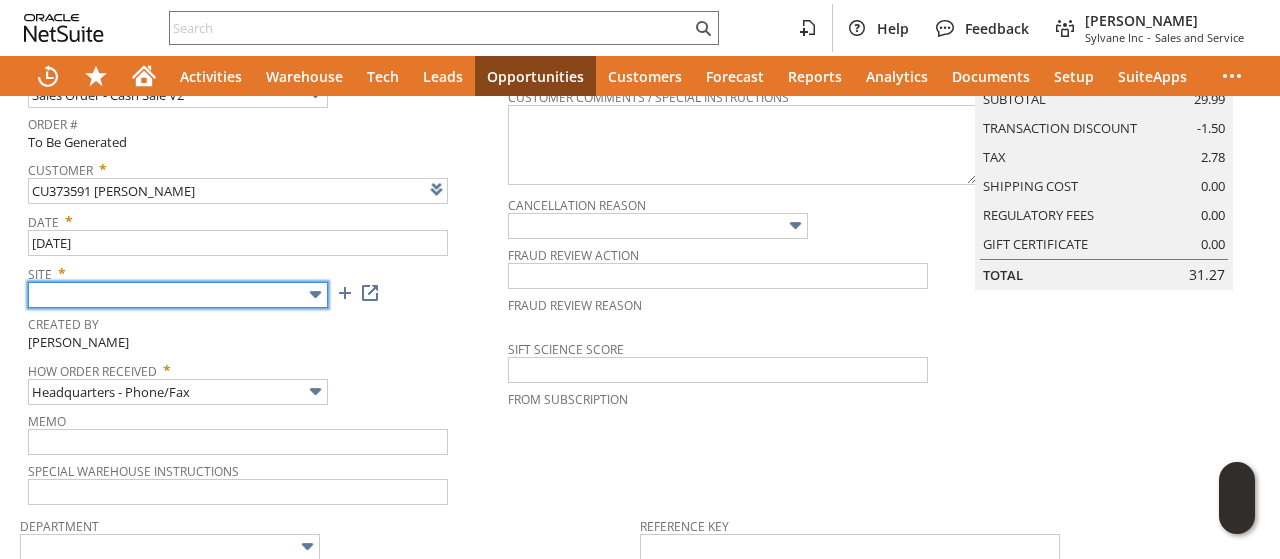 click at bounding box center (178, 295) 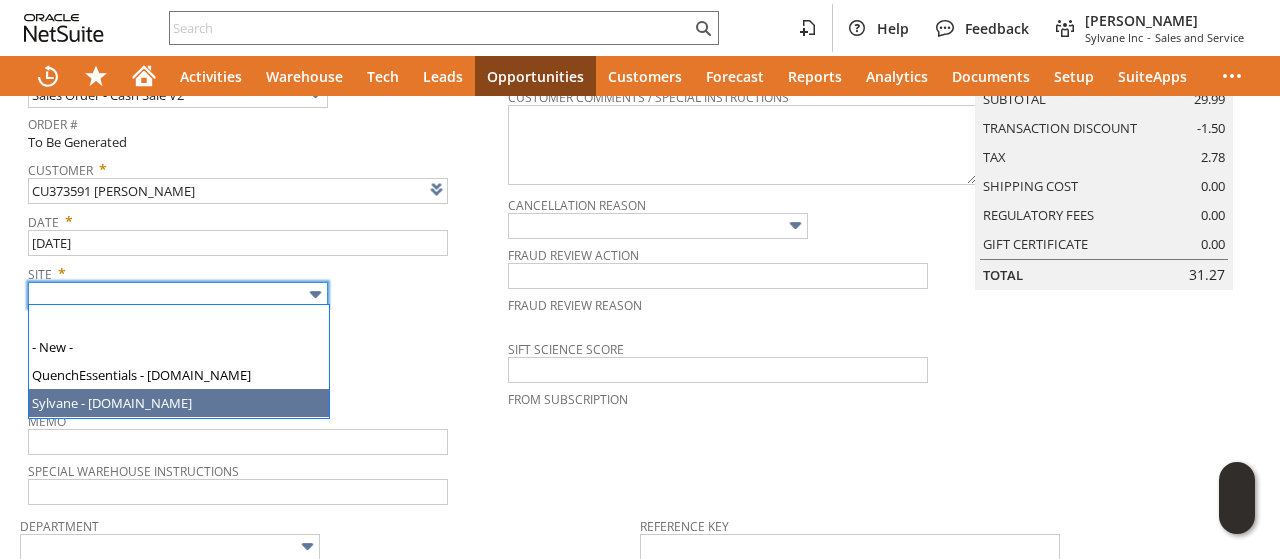 type on "Sylvane - [DOMAIN_NAME]" 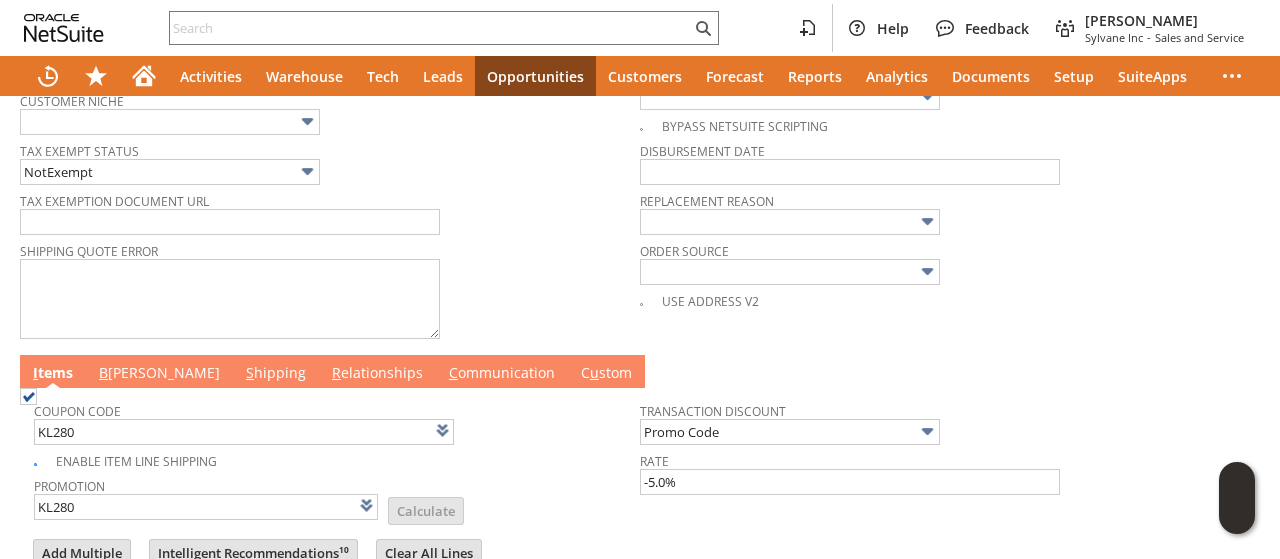 click on "B illing" at bounding box center (159, 374) 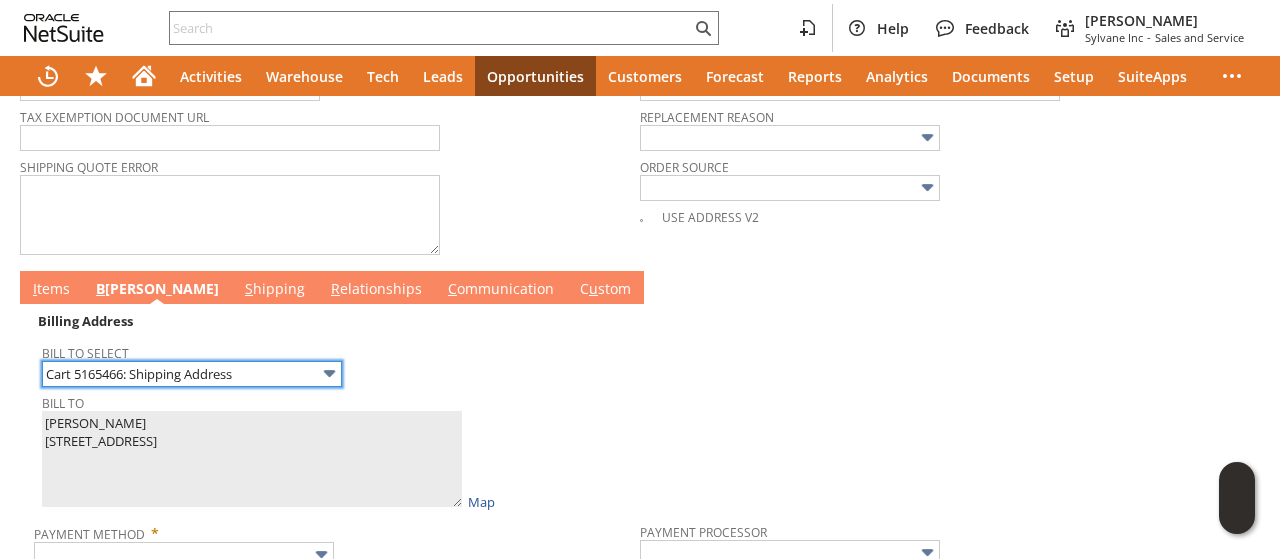 scroll, scrollTop: 1000, scrollLeft: 0, axis: vertical 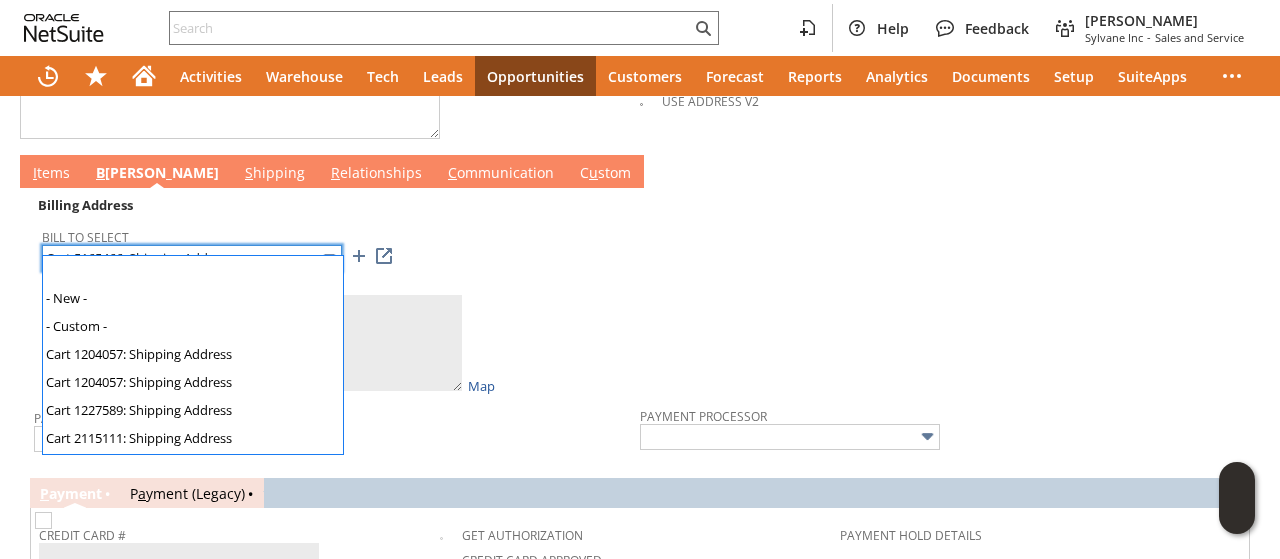 click on "Cart 5165466: Shipping Address" at bounding box center (192, 258) 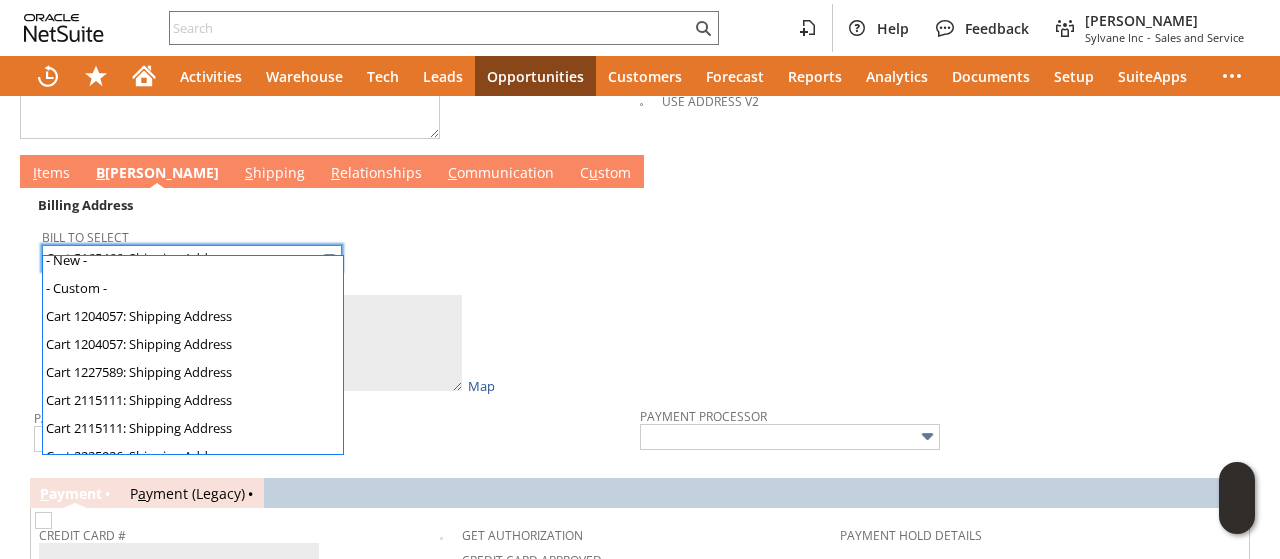 scroll, scrollTop: 0, scrollLeft: 0, axis: both 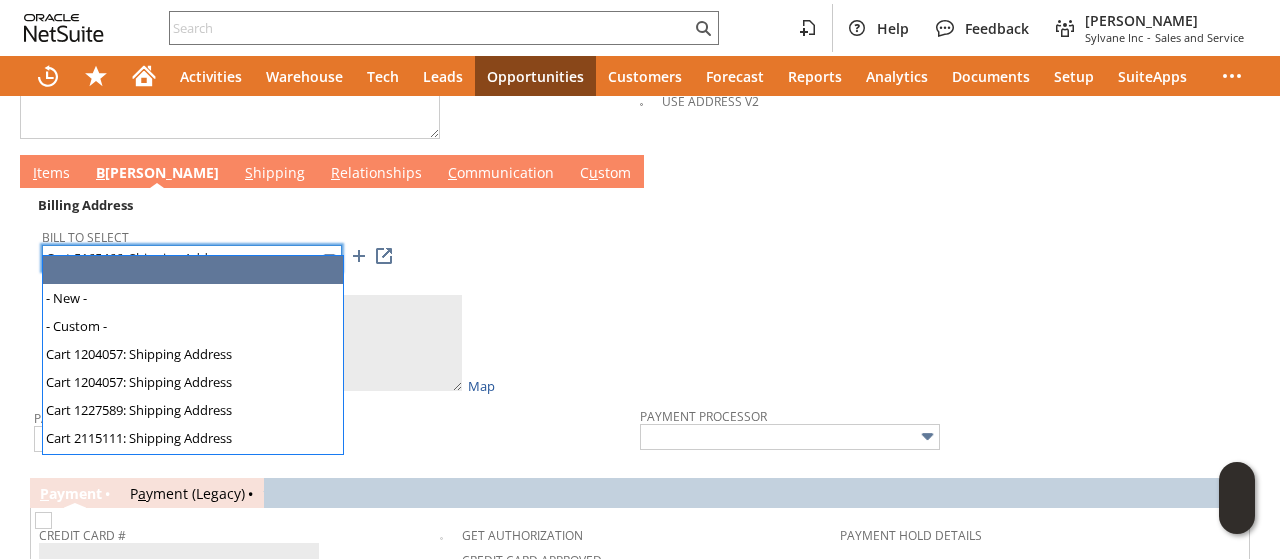 type 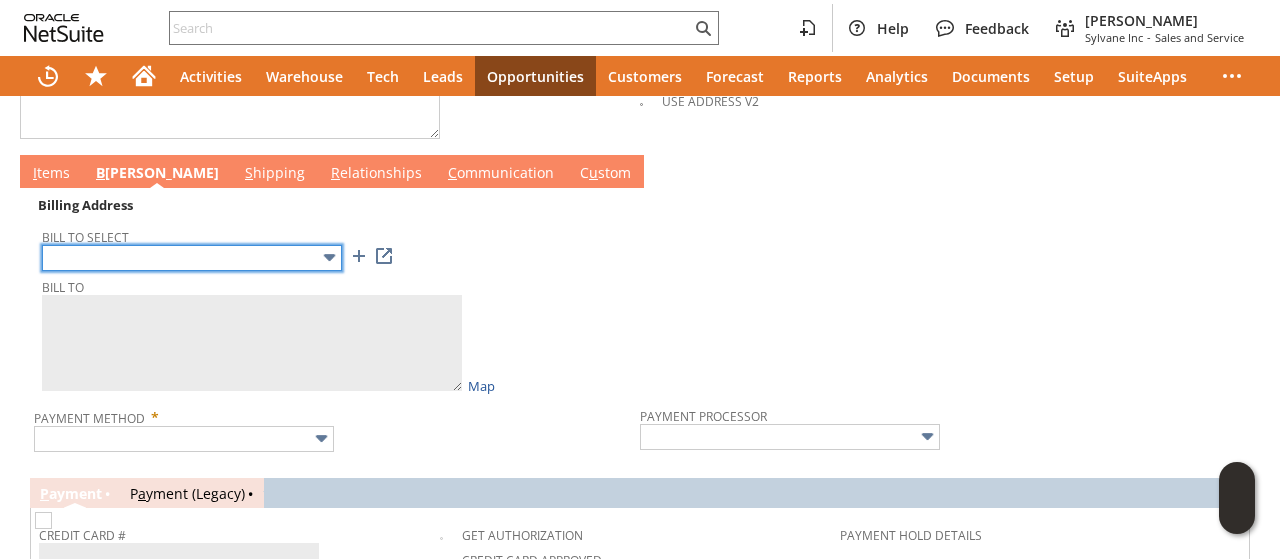 click at bounding box center [192, 258] 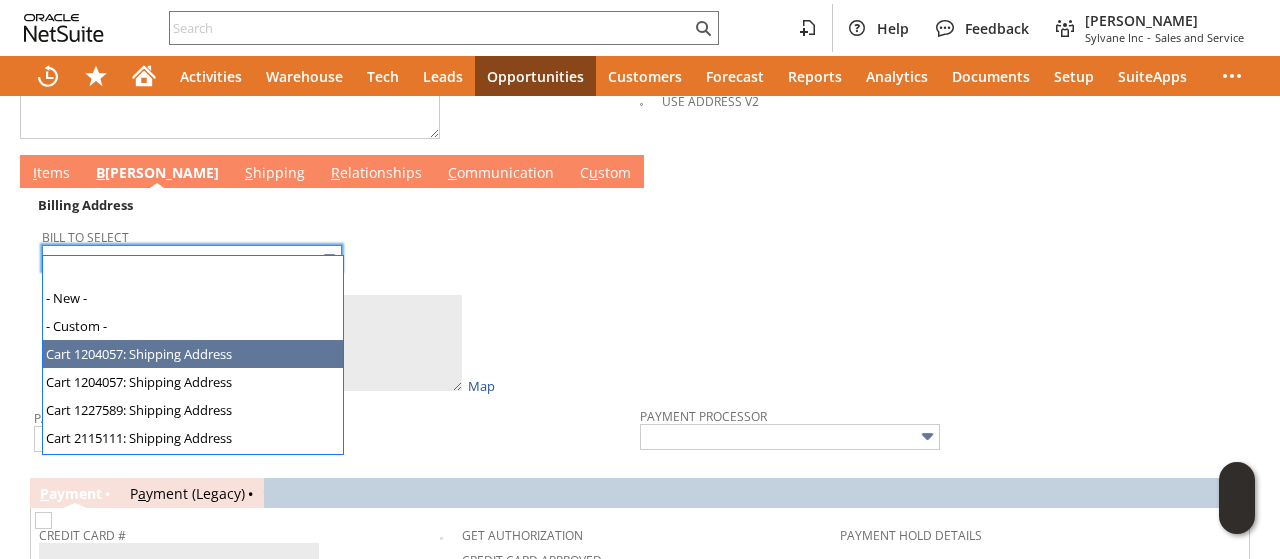 scroll, scrollTop: 278, scrollLeft: 0, axis: vertical 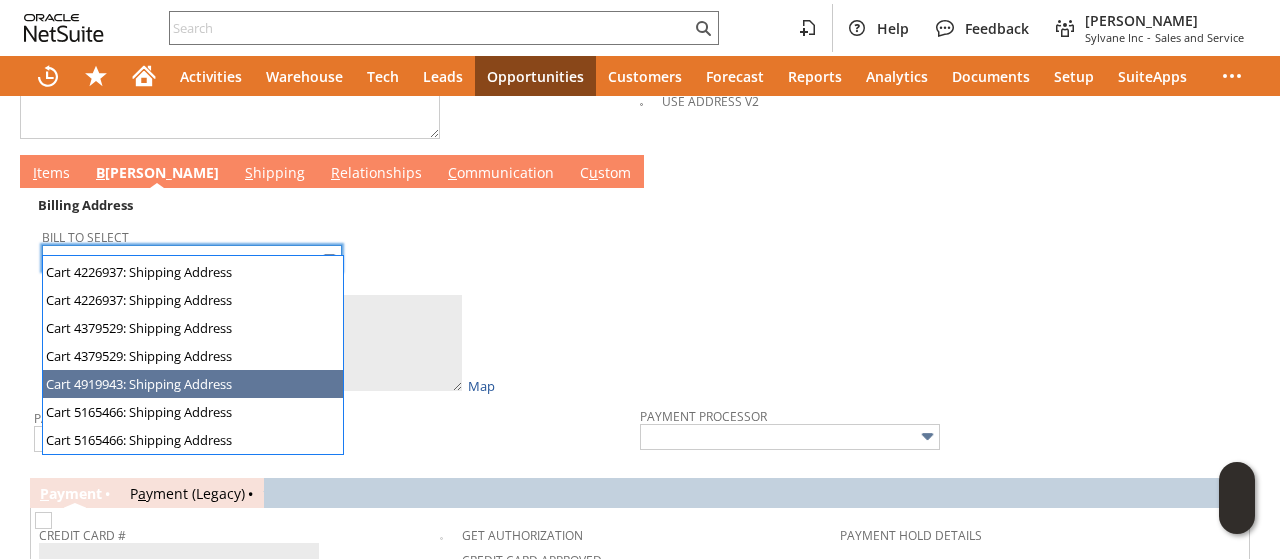type on "Cart 4919943: Shipping Address" 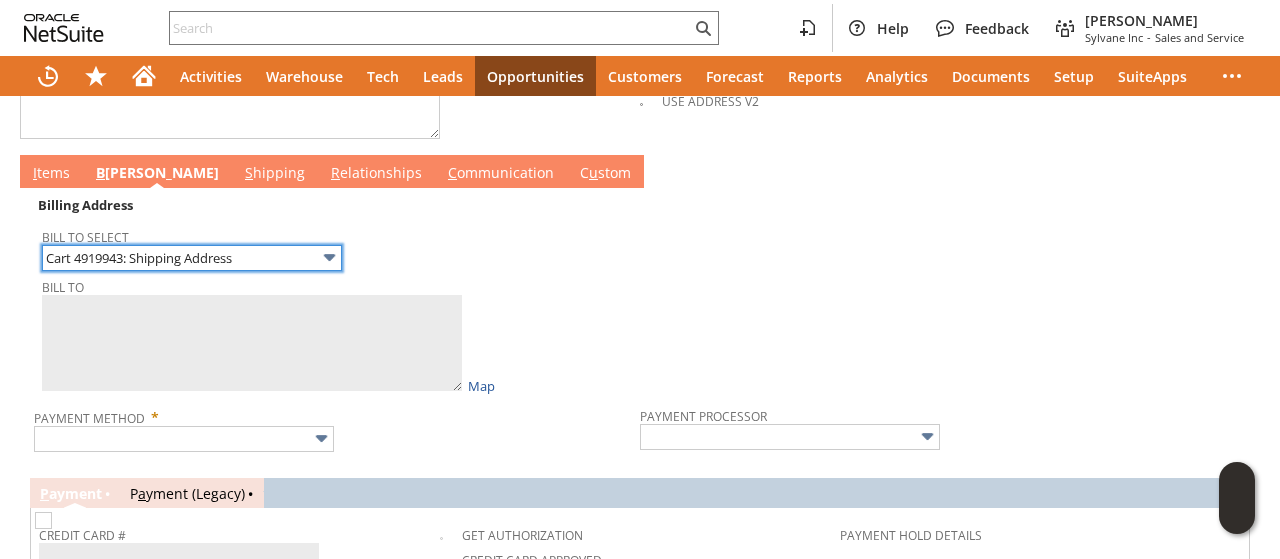 type on "Bradley Schwartz
5353 Wilshire Blvd
209
2081546
Los Angeles CA 90036
United States" 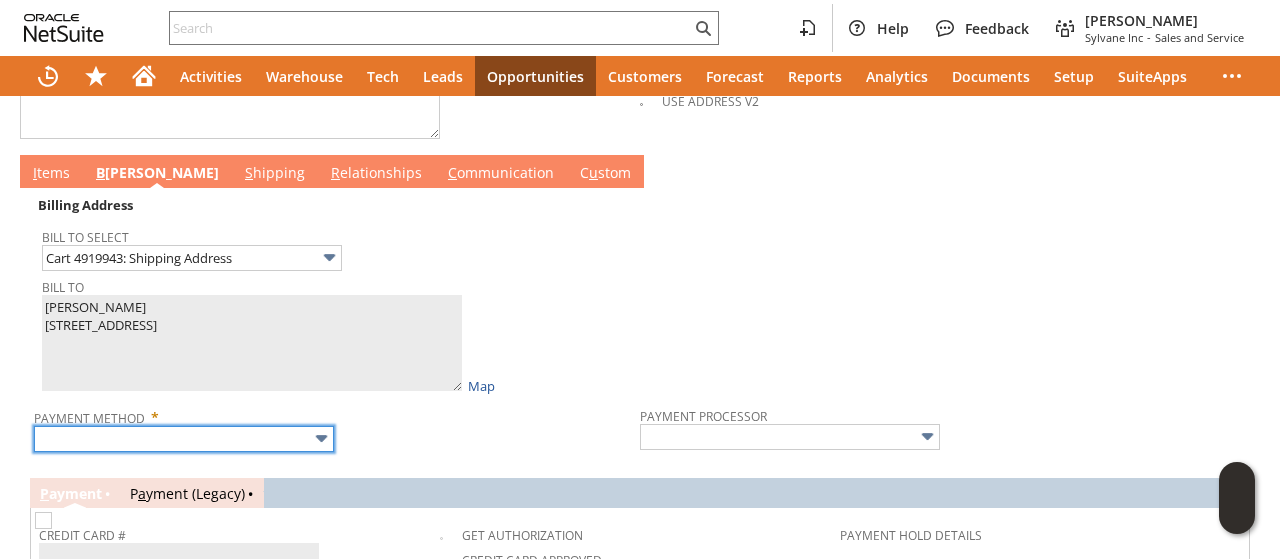 click at bounding box center [184, 439] 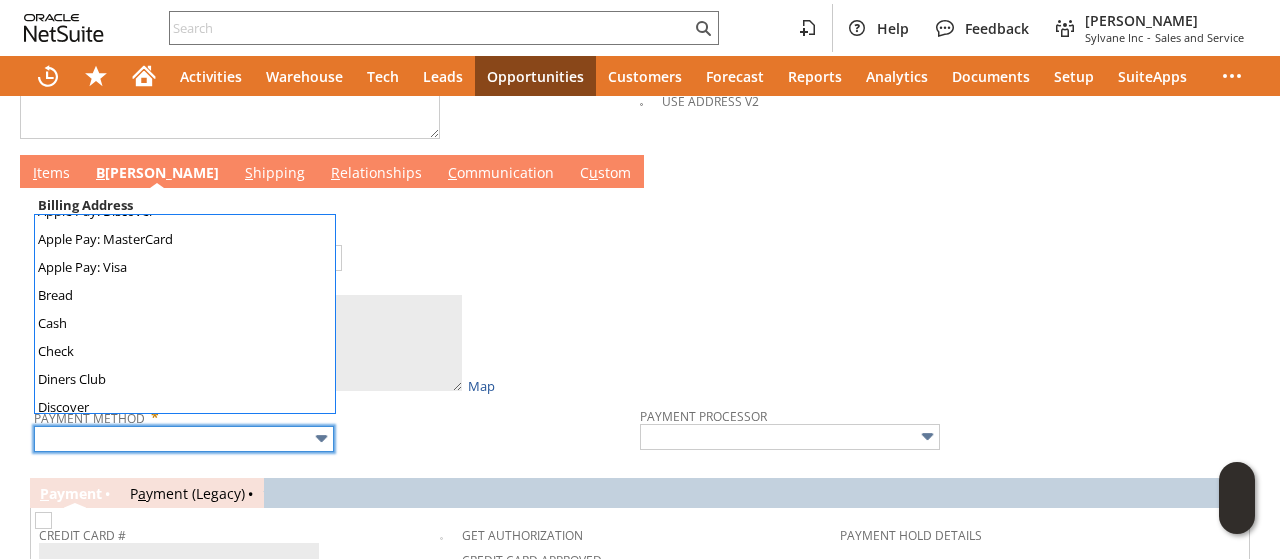 scroll, scrollTop: 558, scrollLeft: 0, axis: vertical 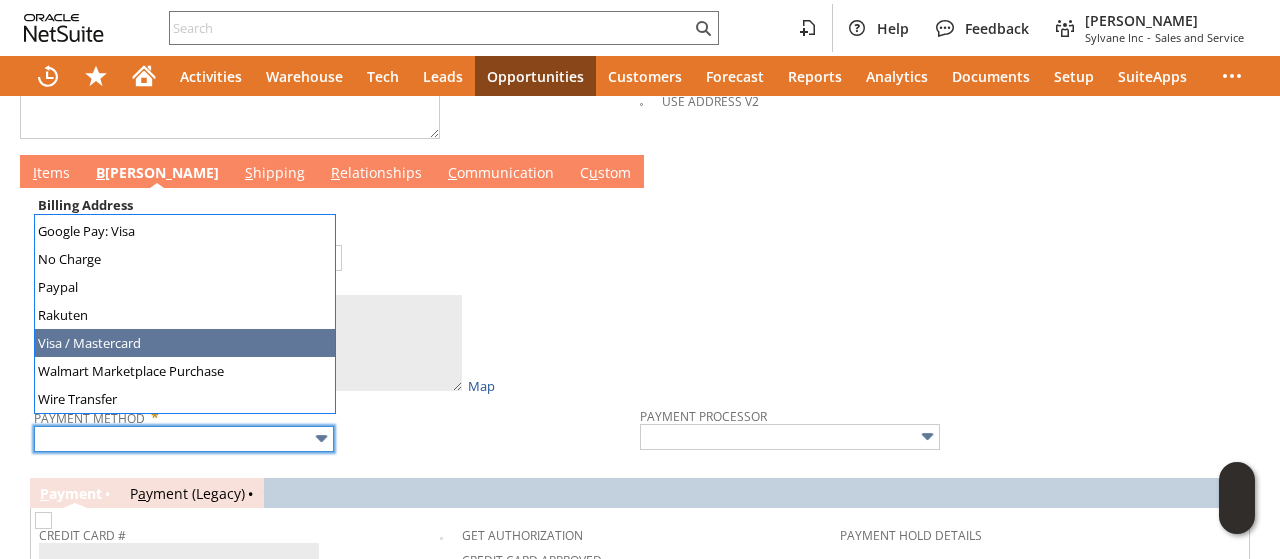 type on "Visa / Mastercard" 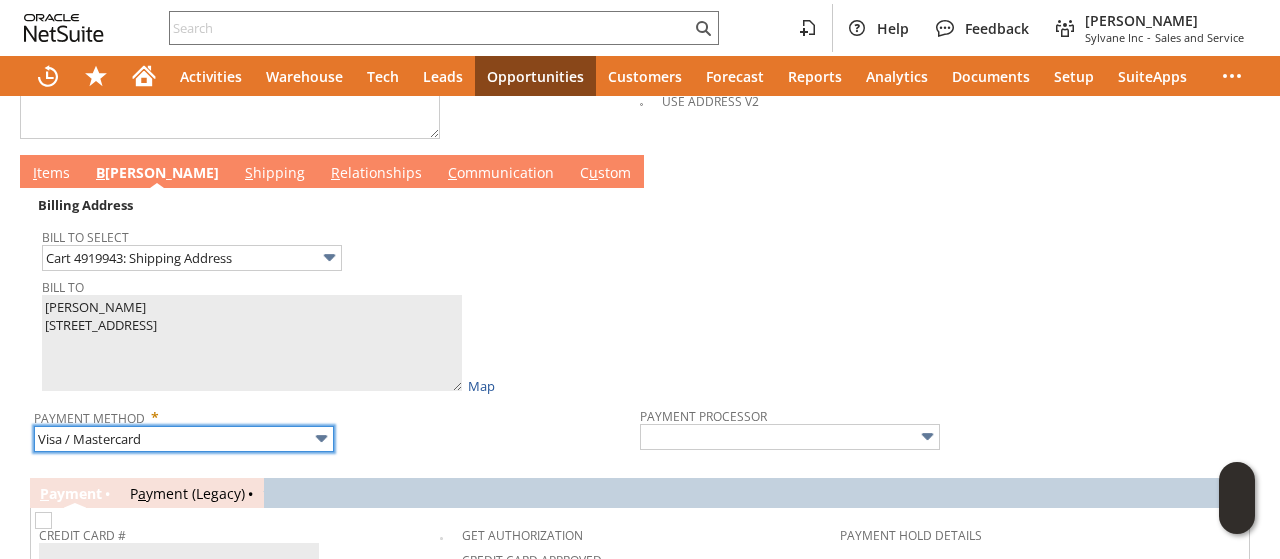 type on "Braintree" 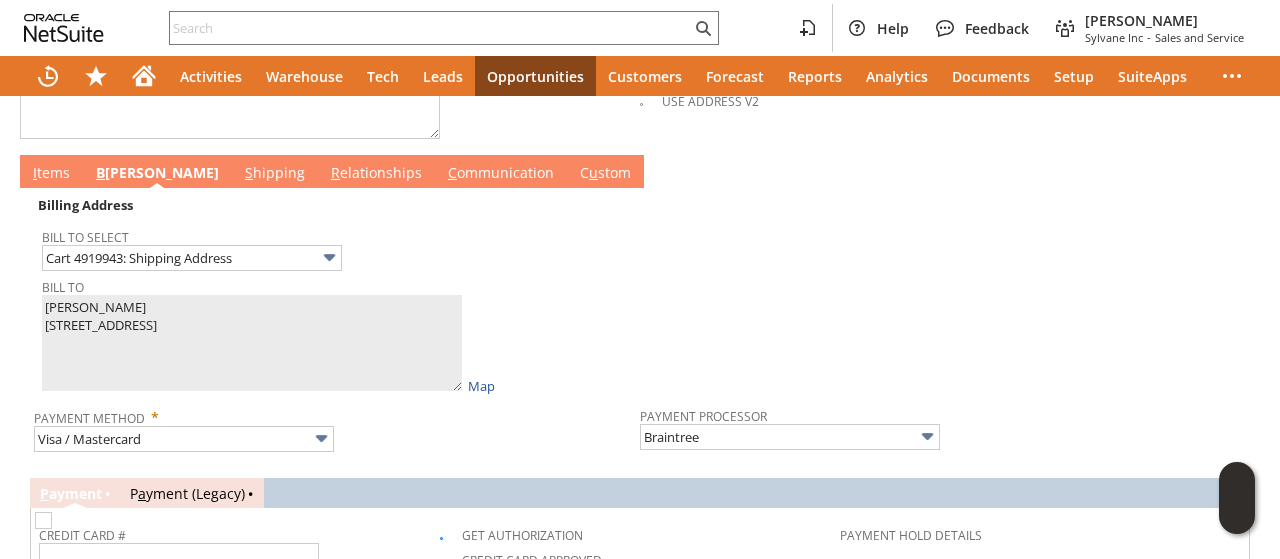 scroll, scrollTop: 18, scrollLeft: 0, axis: vertical 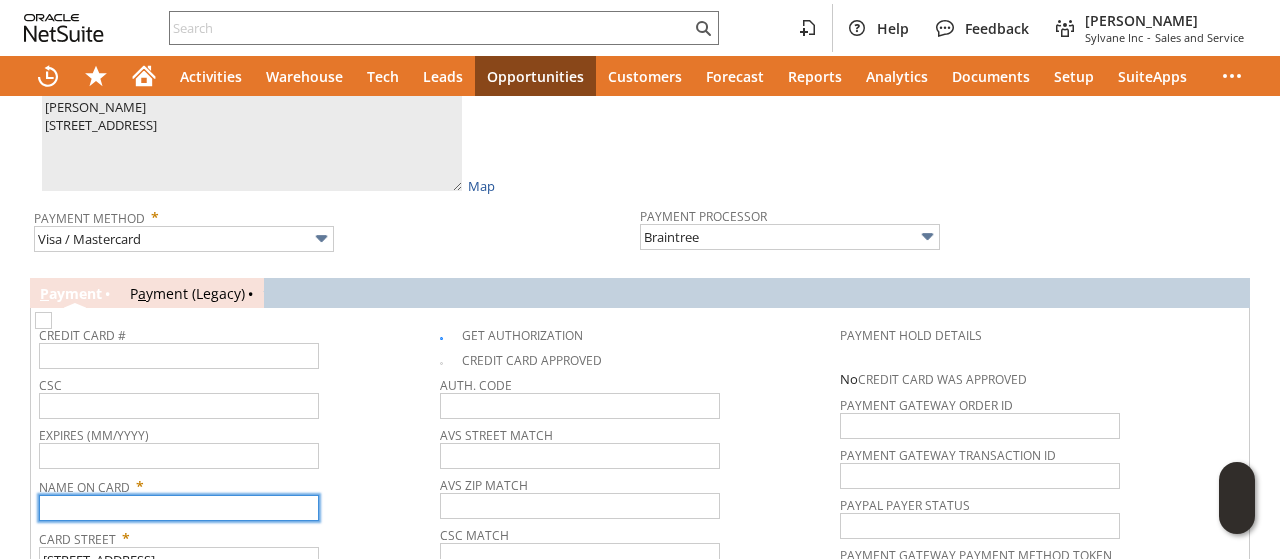 paste on "Bradley Schwartz" 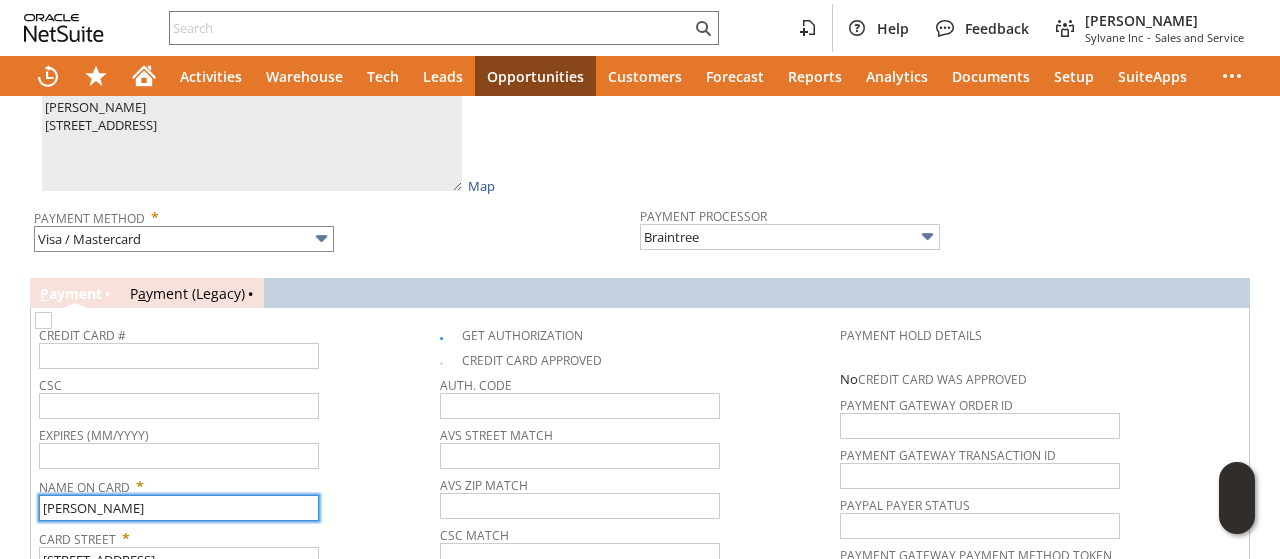 type on "Bradley Schwartz" 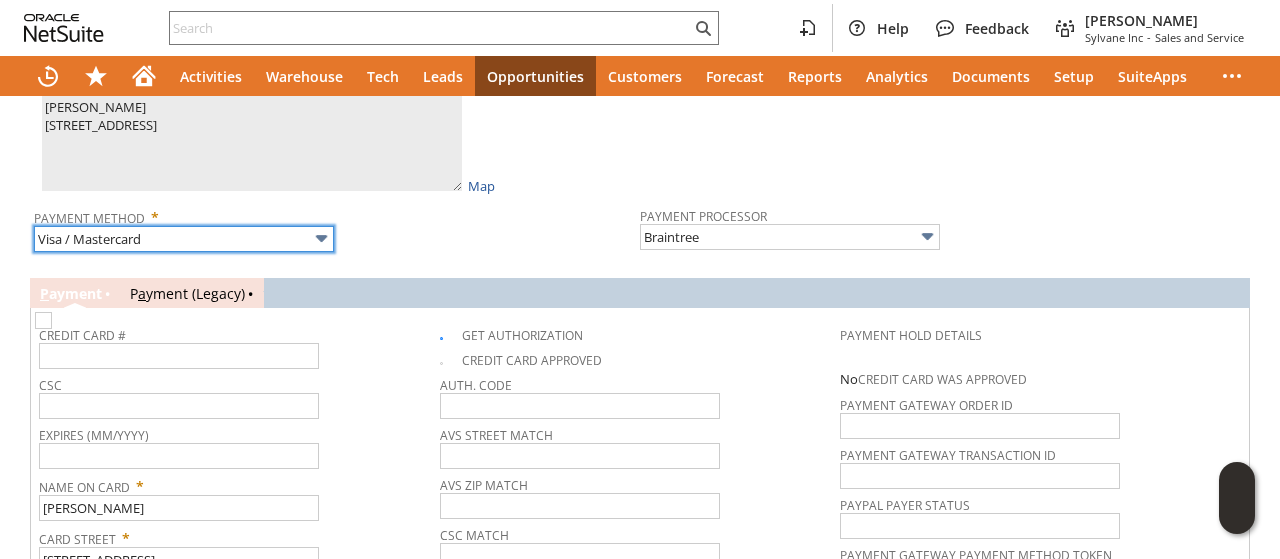 click on "Visa / Mastercard" at bounding box center (184, 239) 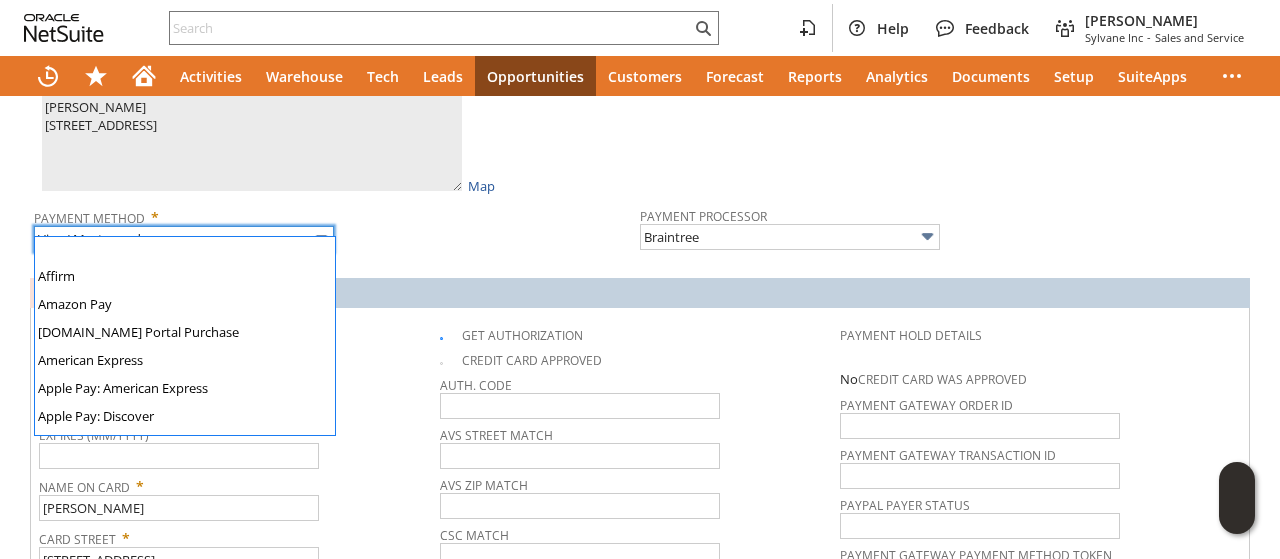 scroll, scrollTop: 0, scrollLeft: 0, axis: both 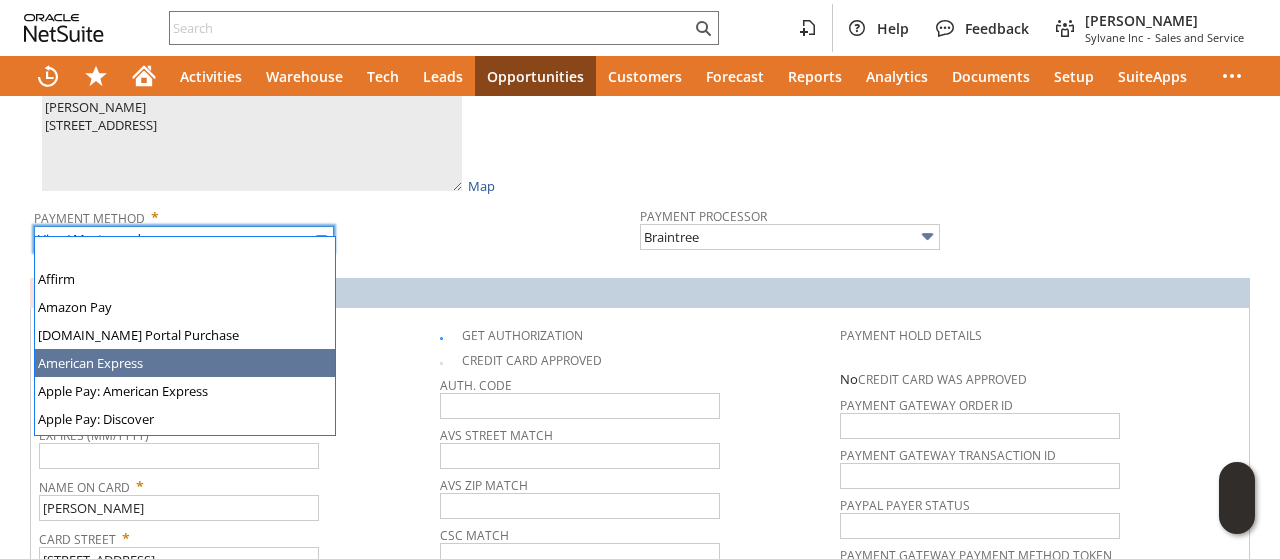 type on "American Express" 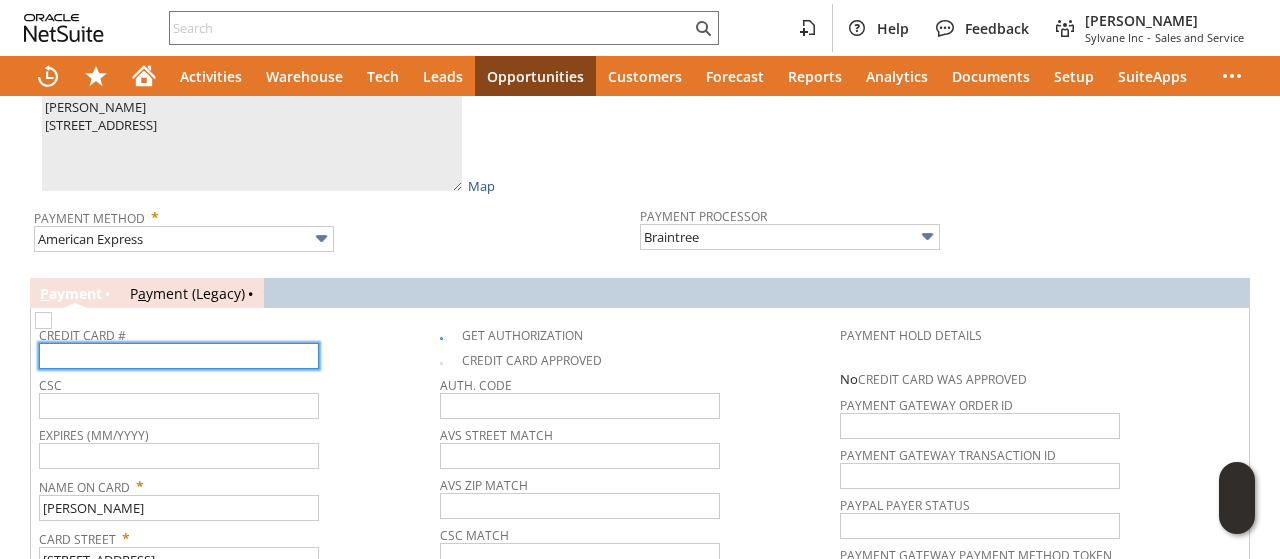 click at bounding box center [179, 356] 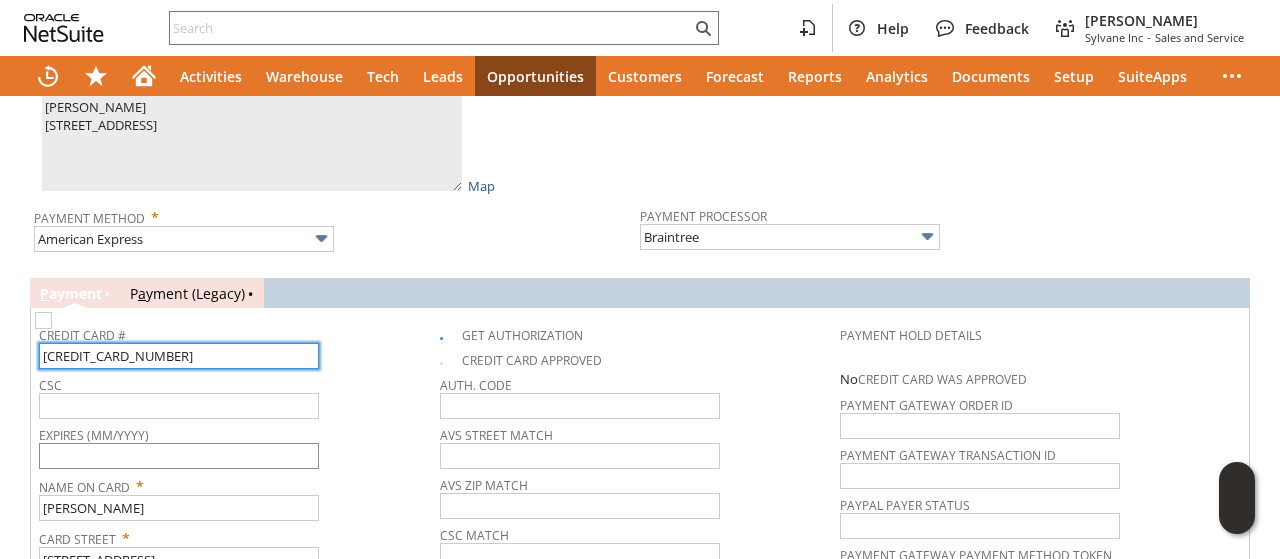 type on "371347637247004" 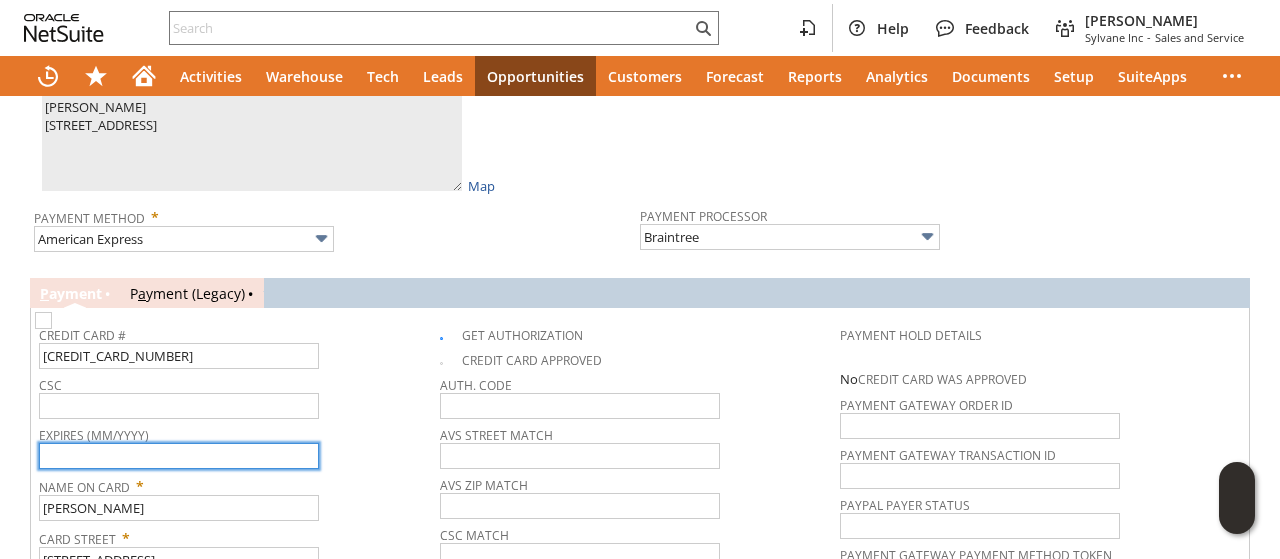 click at bounding box center (179, 456) 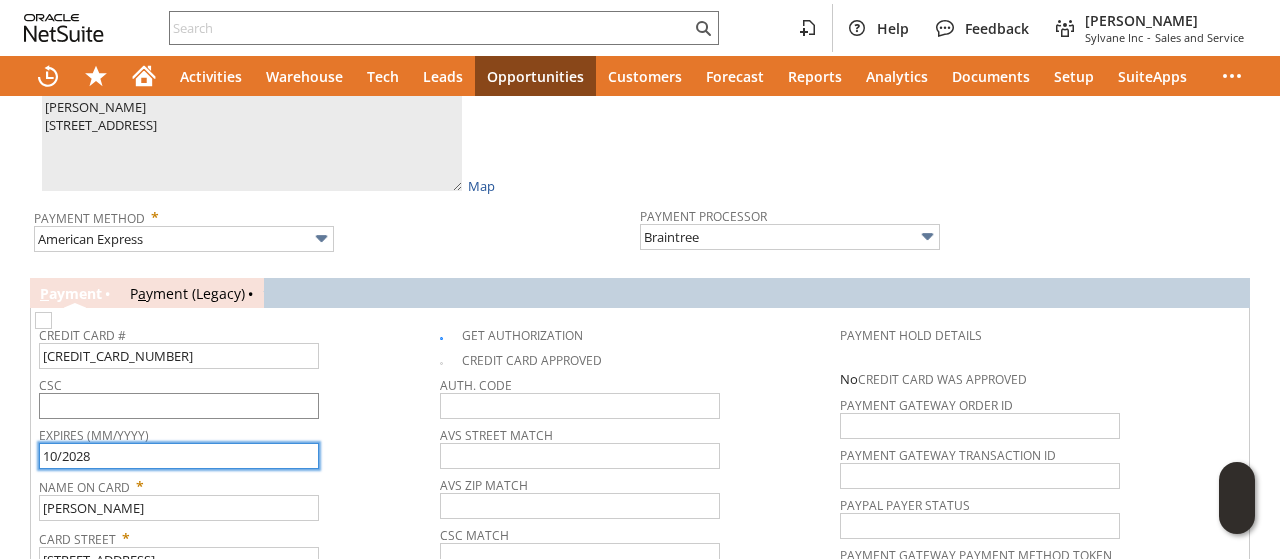 type on "10/2028" 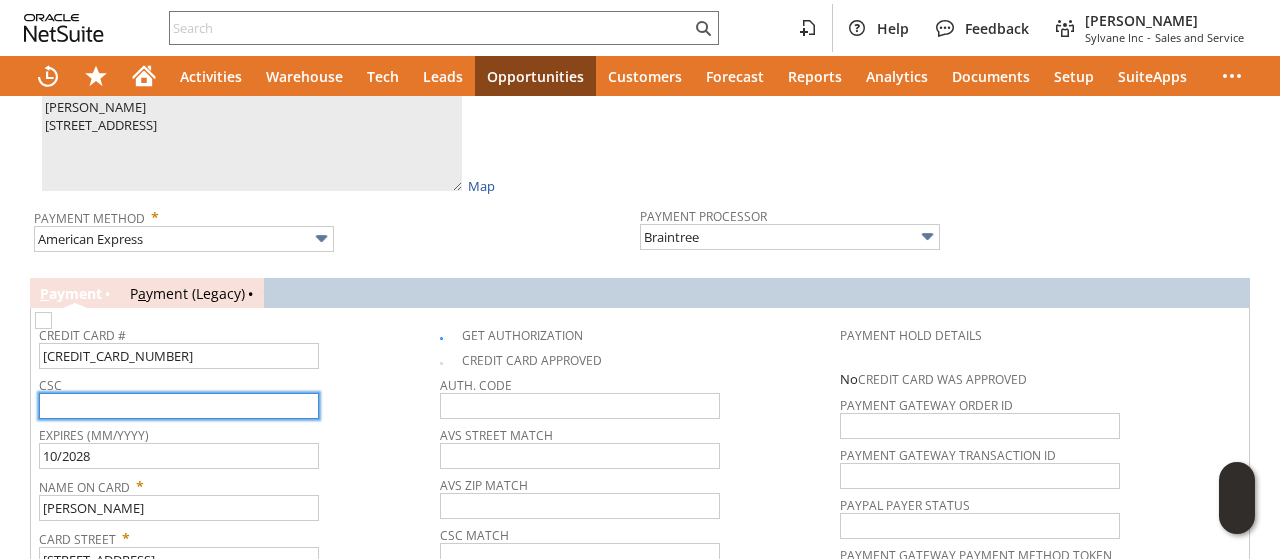 click at bounding box center [179, 406] 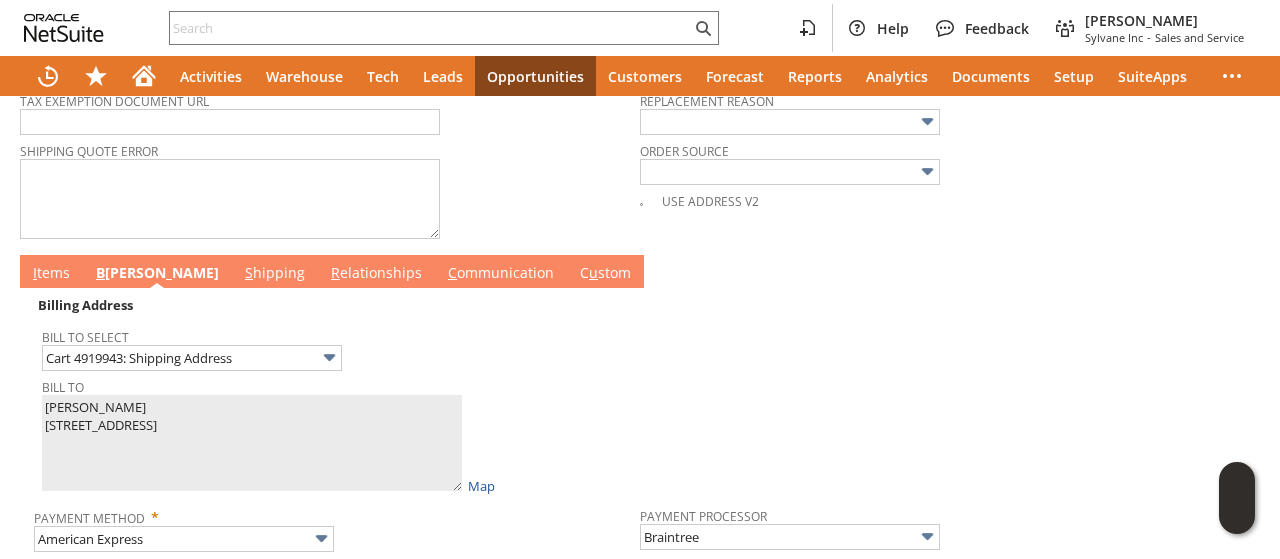 type on "4431" 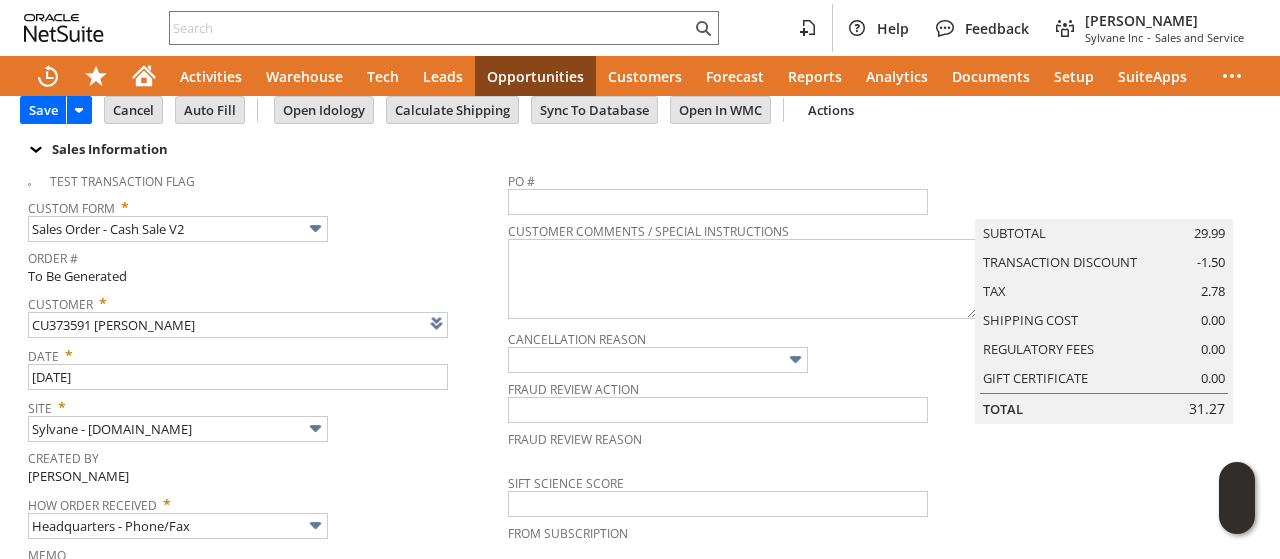 scroll, scrollTop: 0, scrollLeft: 0, axis: both 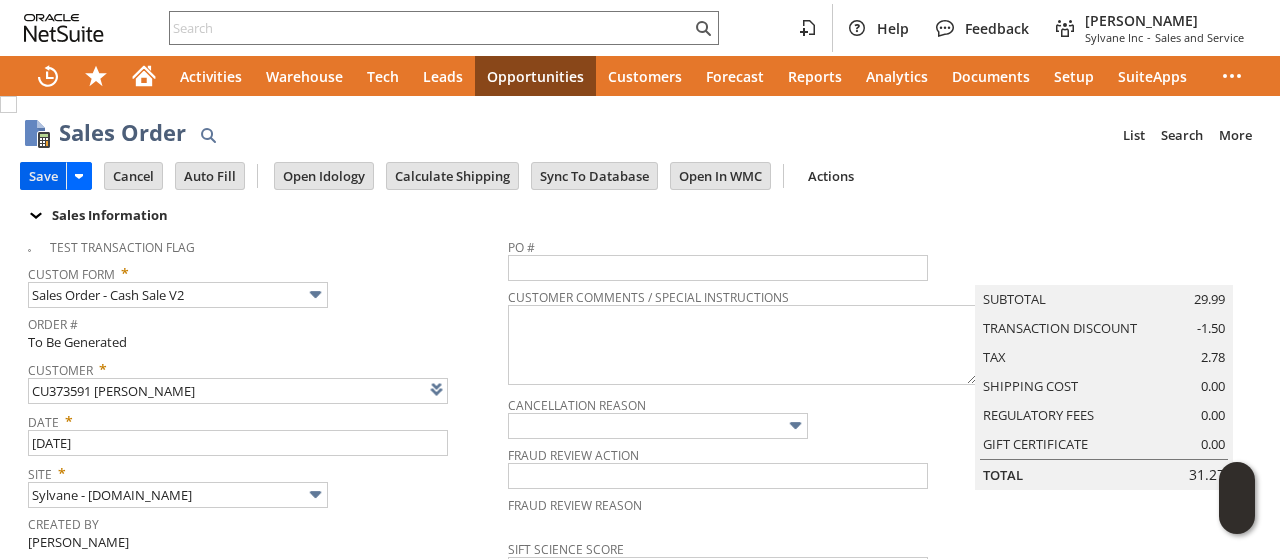click on "Save" at bounding box center (43, 176) 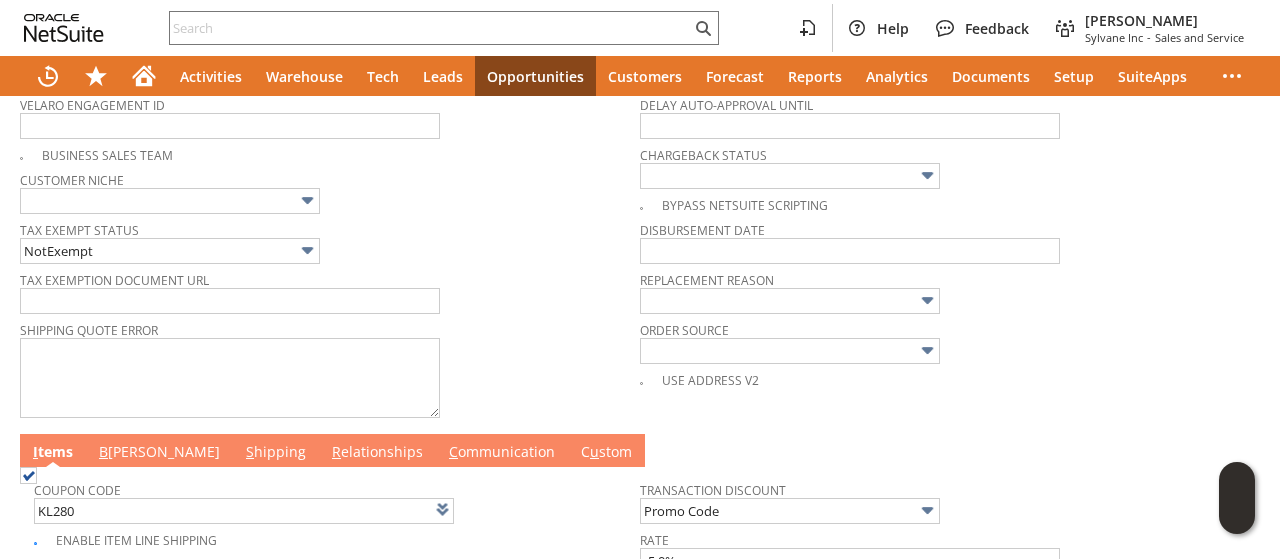 scroll, scrollTop: 800, scrollLeft: 0, axis: vertical 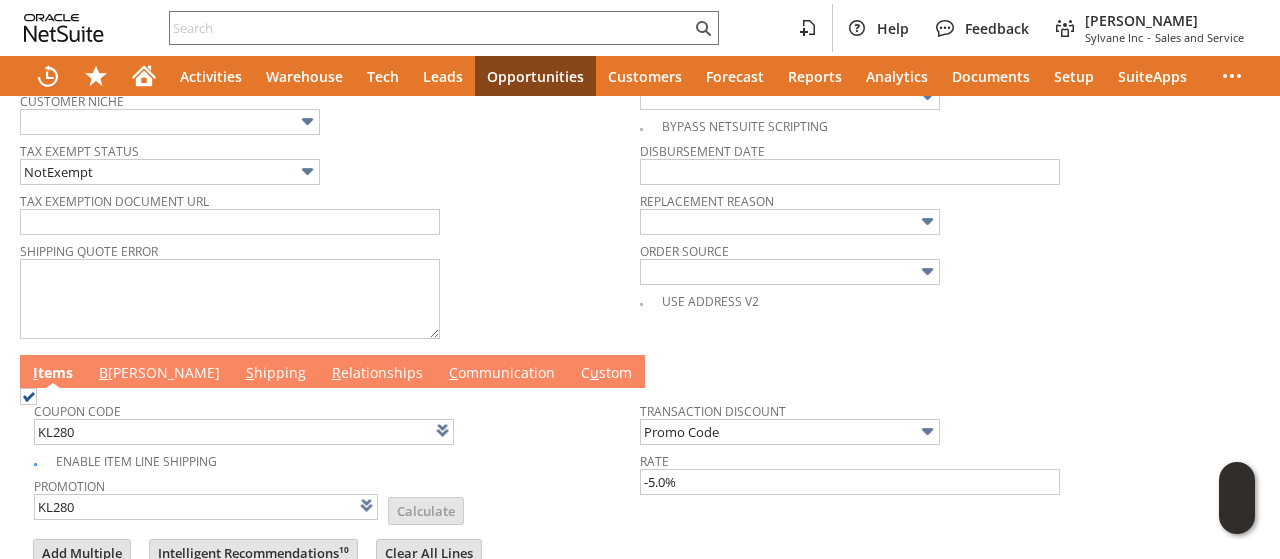 click on "C ommunication" at bounding box center [502, 374] 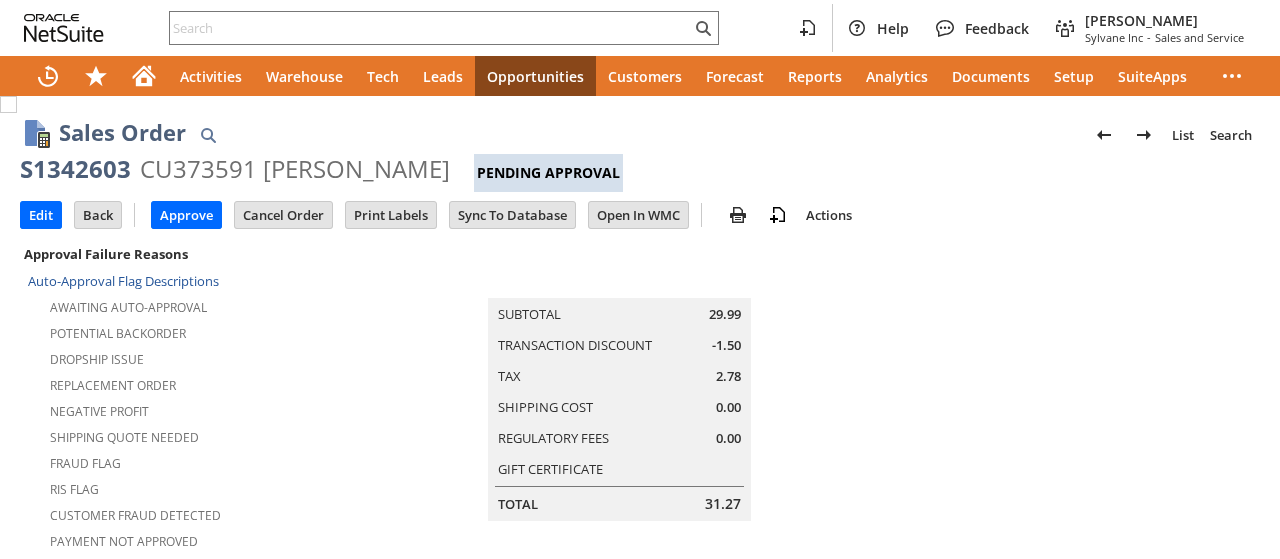 scroll, scrollTop: 0, scrollLeft: 0, axis: both 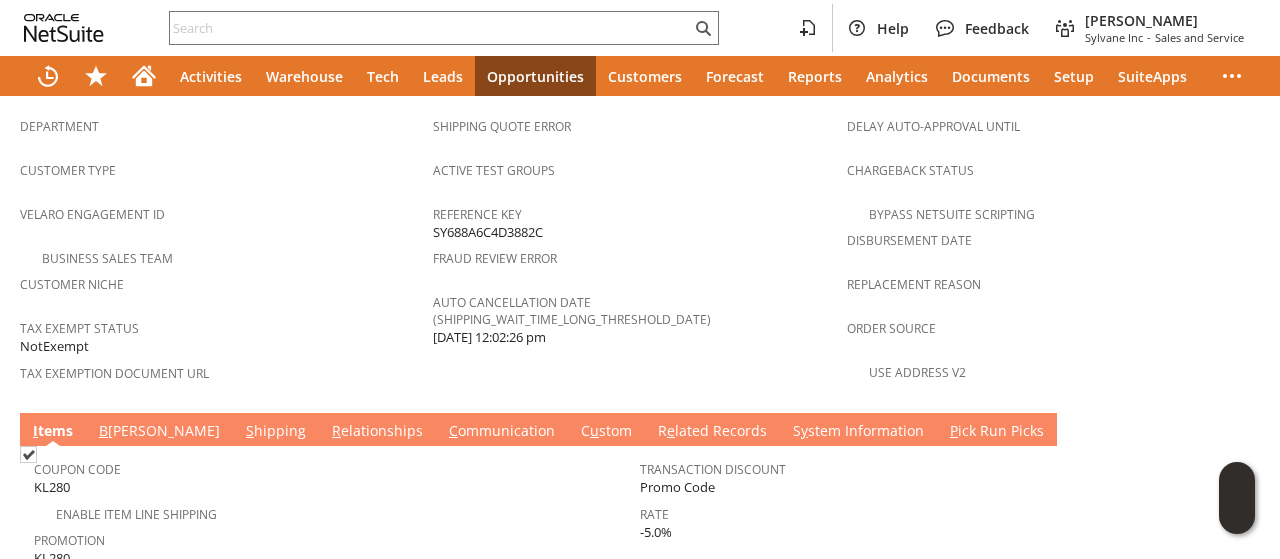 click on "B illing" at bounding box center (159, 432) 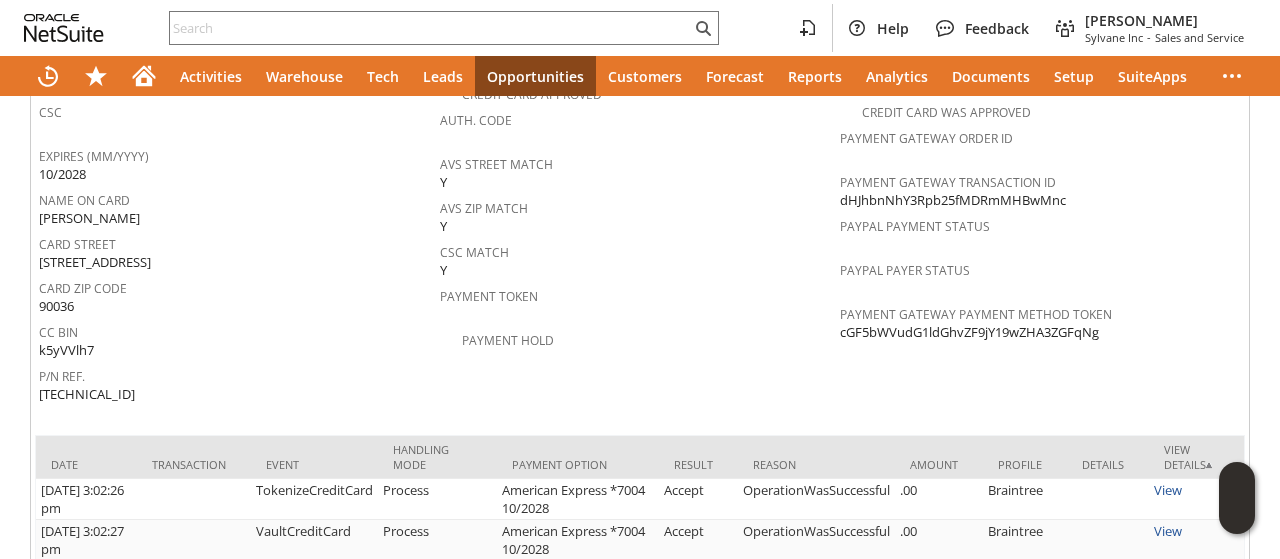 scroll, scrollTop: 1542, scrollLeft: 0, axis: vertical 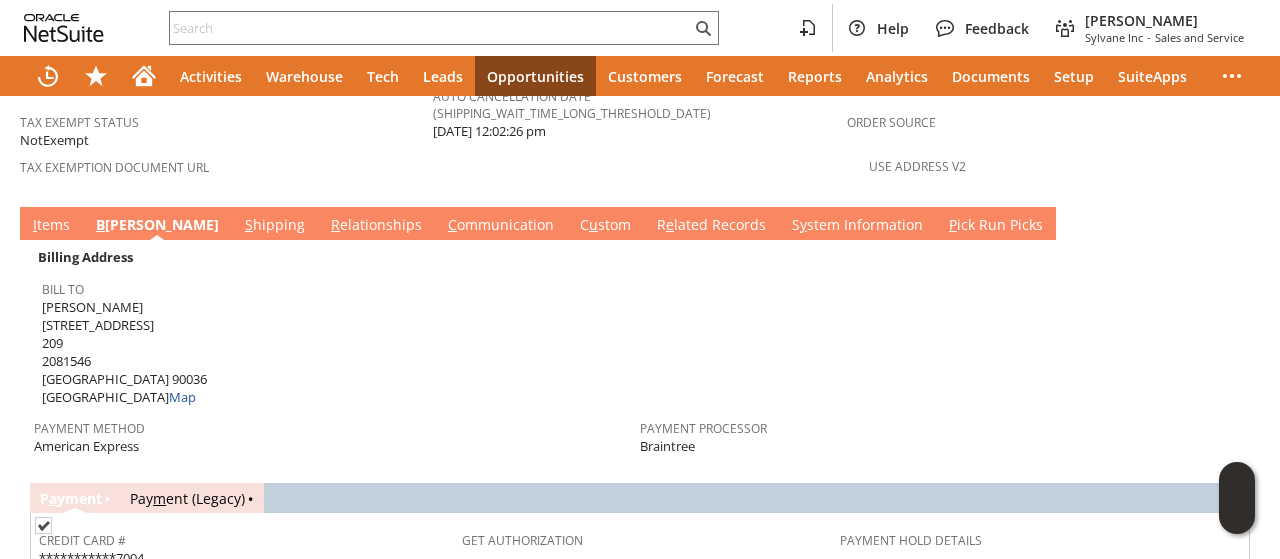 click on "I tems" at bounding box center [51, 226] 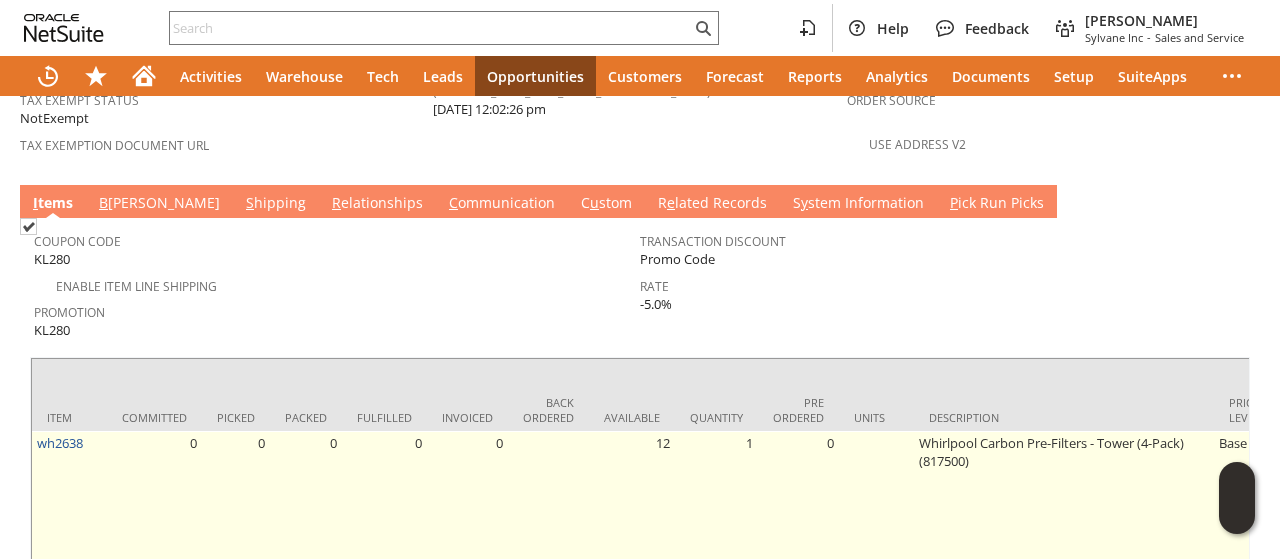 scroll, scrollTop: 1580, scrollLeft: 0, axis: vertical 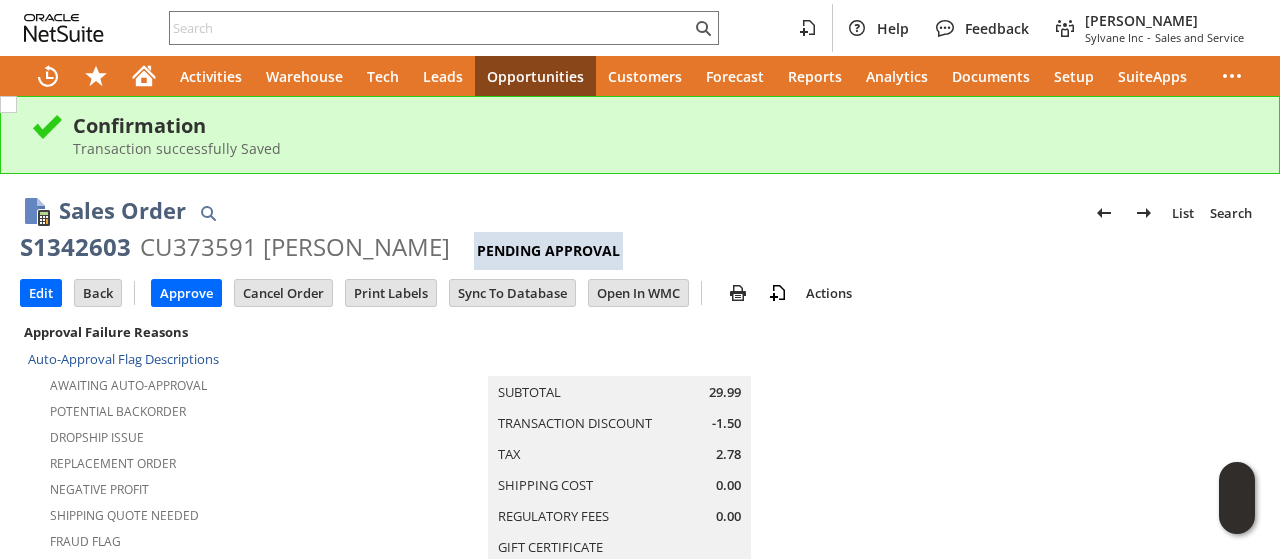 click at bounding box center (1053, 623) 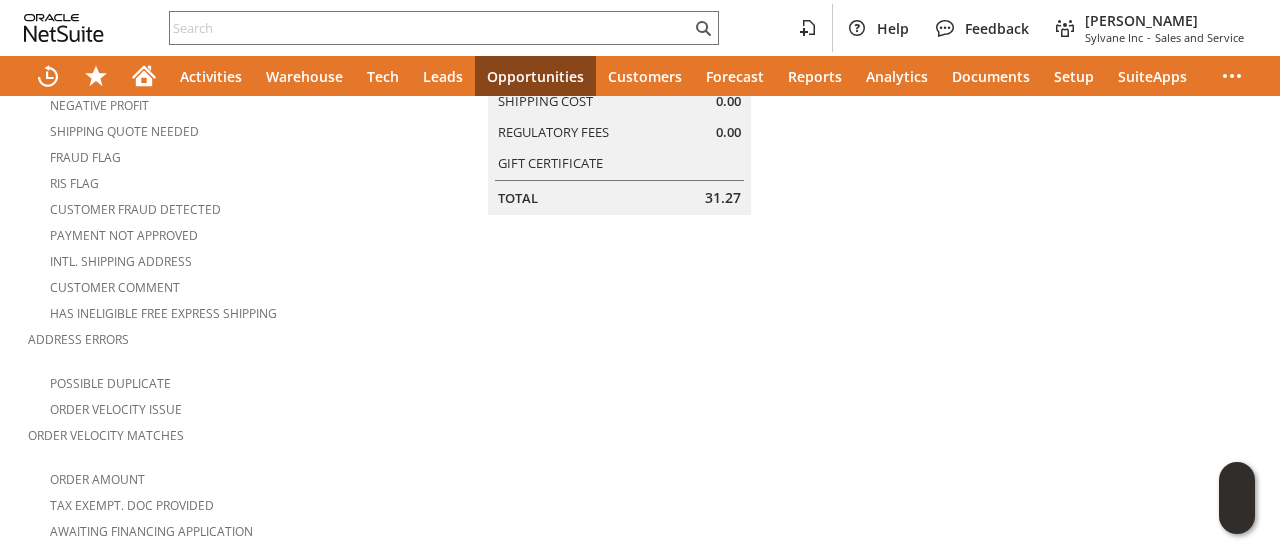 scroll, scrollTop: 700, scrollLeft: 0, axis: vertical 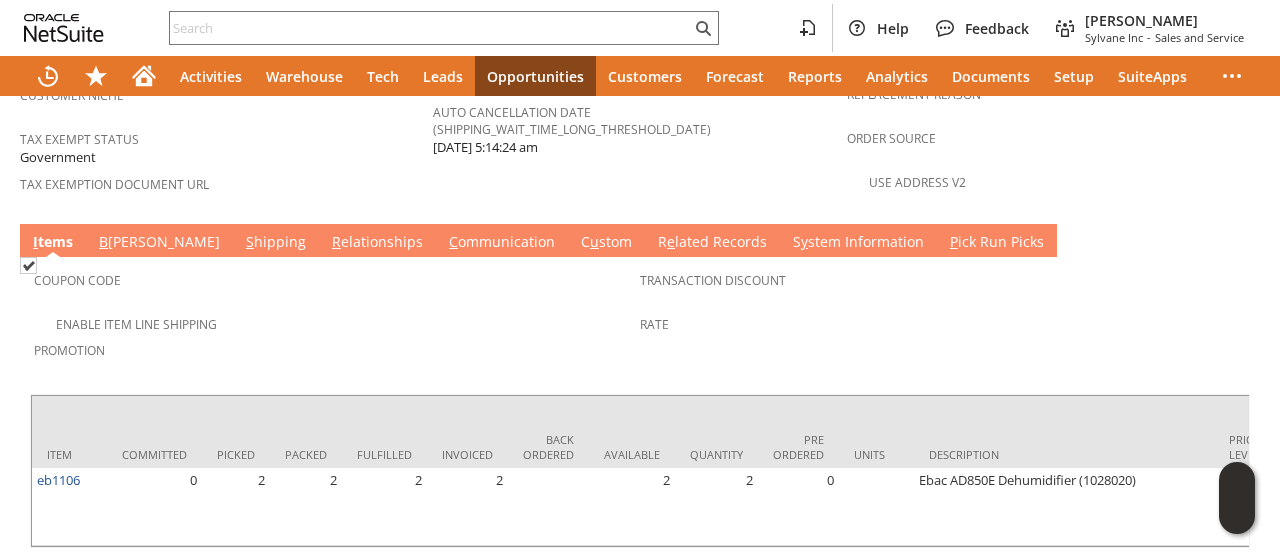 click on "C ommunication" at bounding box center [502, 243] 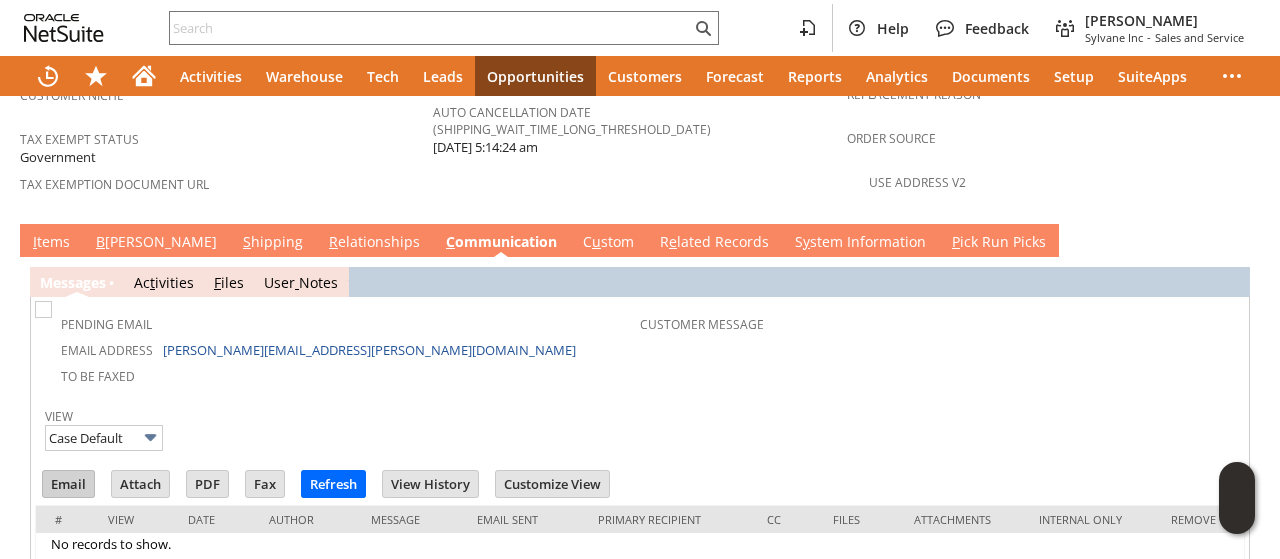 scroll, scrollTop: 0, scrollLeft: 0, axis: both 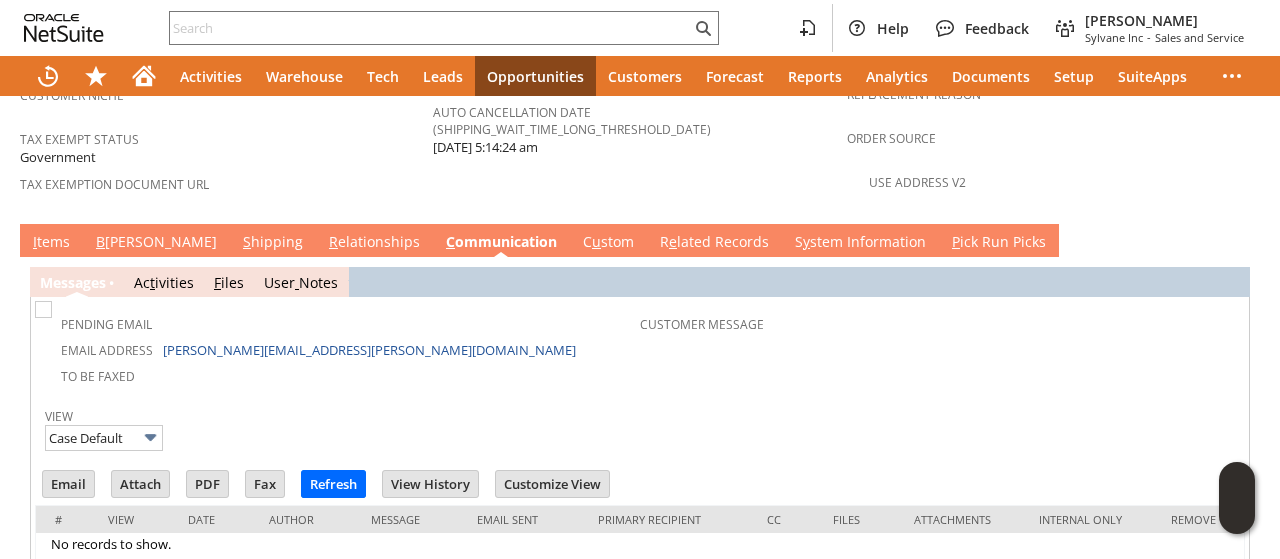 click on "Customer Message" at bounding box center [940, 329] 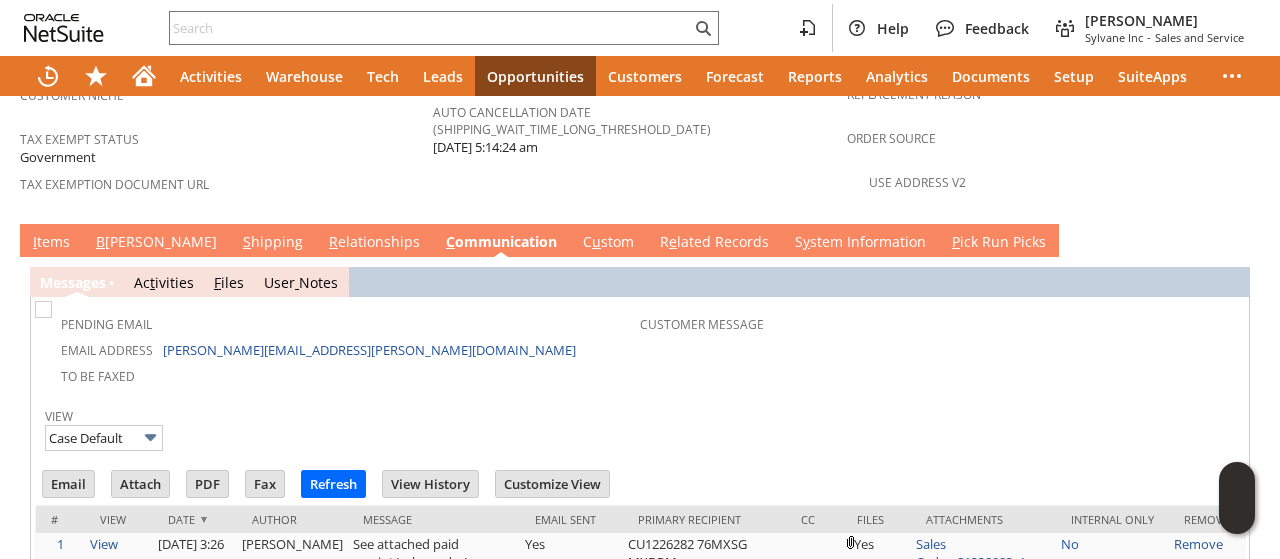 scroll, scrollTop: 0, scrollLeft: 0, axis: both 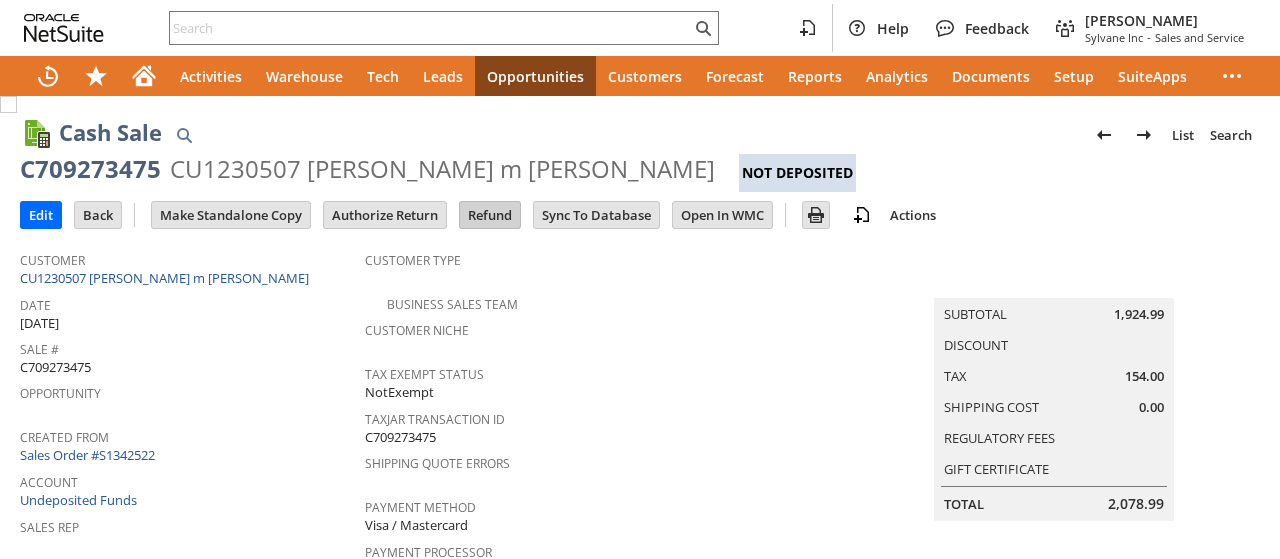 click on "Refund" at bounding box center (490, 215) 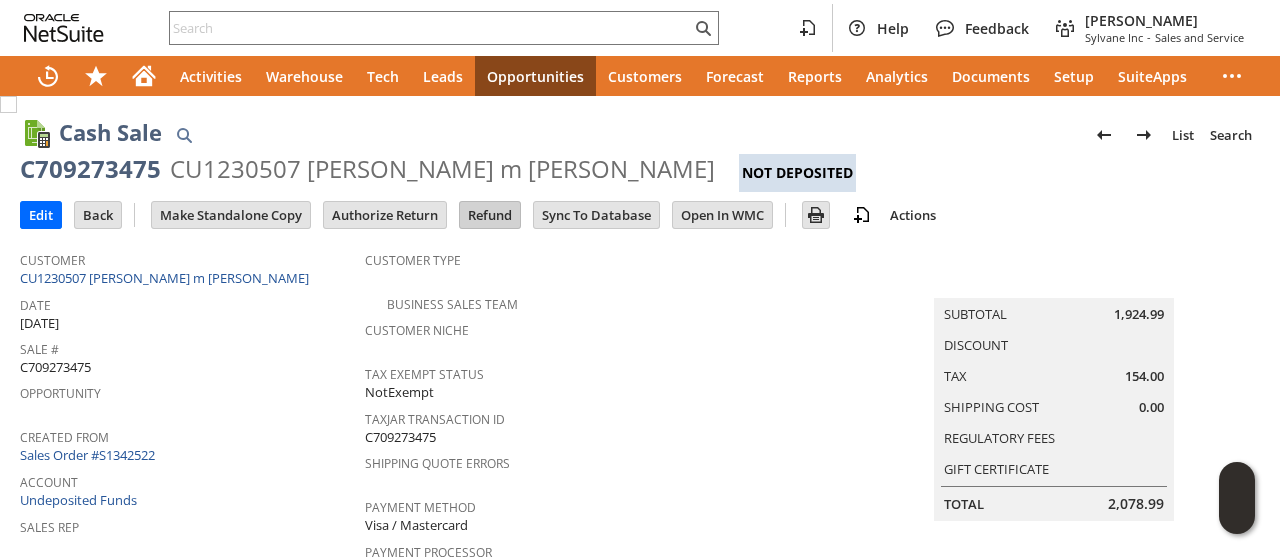 scroll, scrollTop: 0, scrollLeft: 0, axis: both 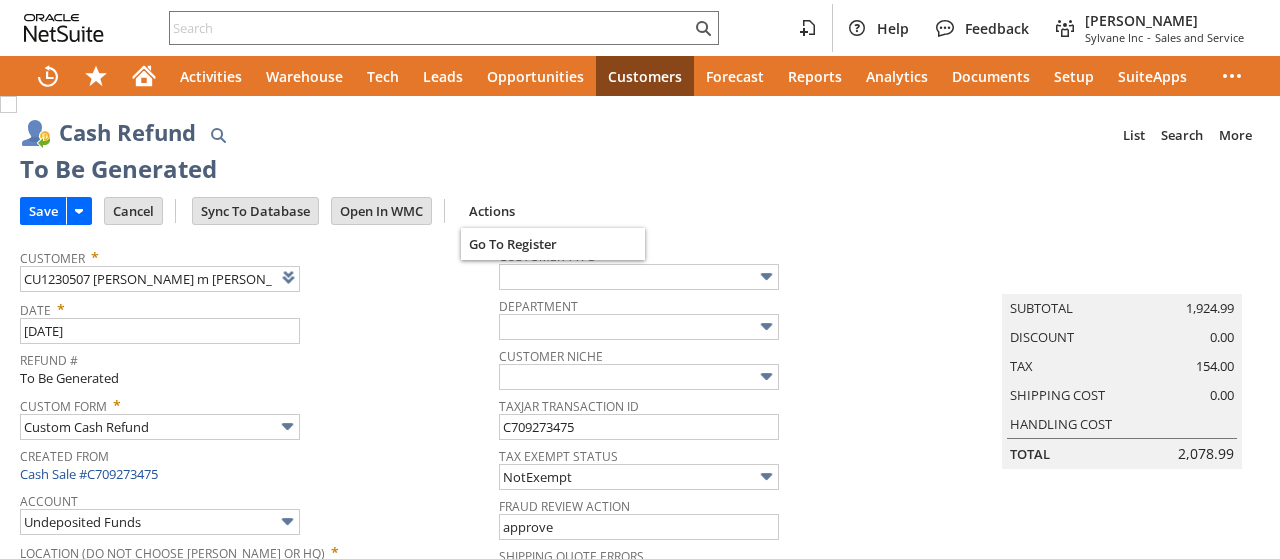 type on "Regions - Merchant 0414" 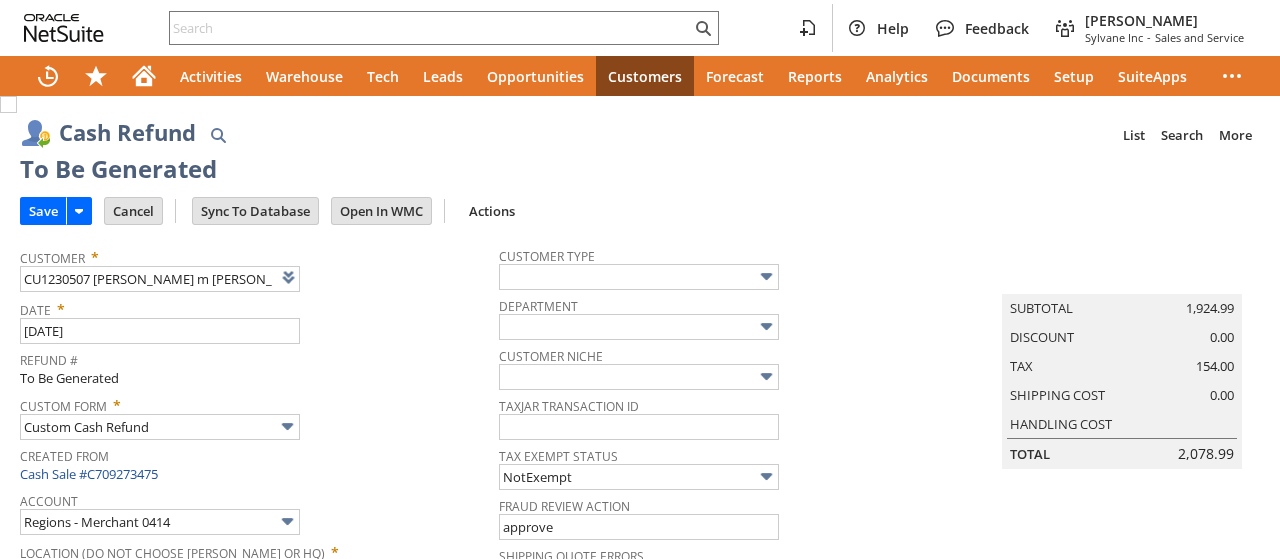 scroll, scrollTop: 1166, scrollLeft: 0, axis: vertical 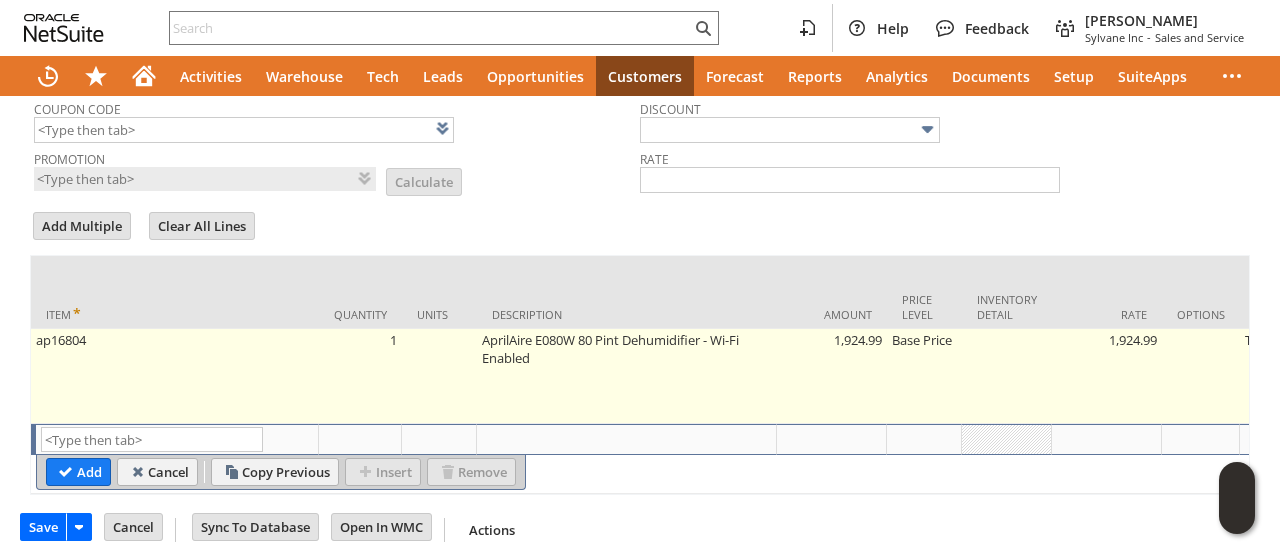 click on "1" at bounding box center (360, 376) 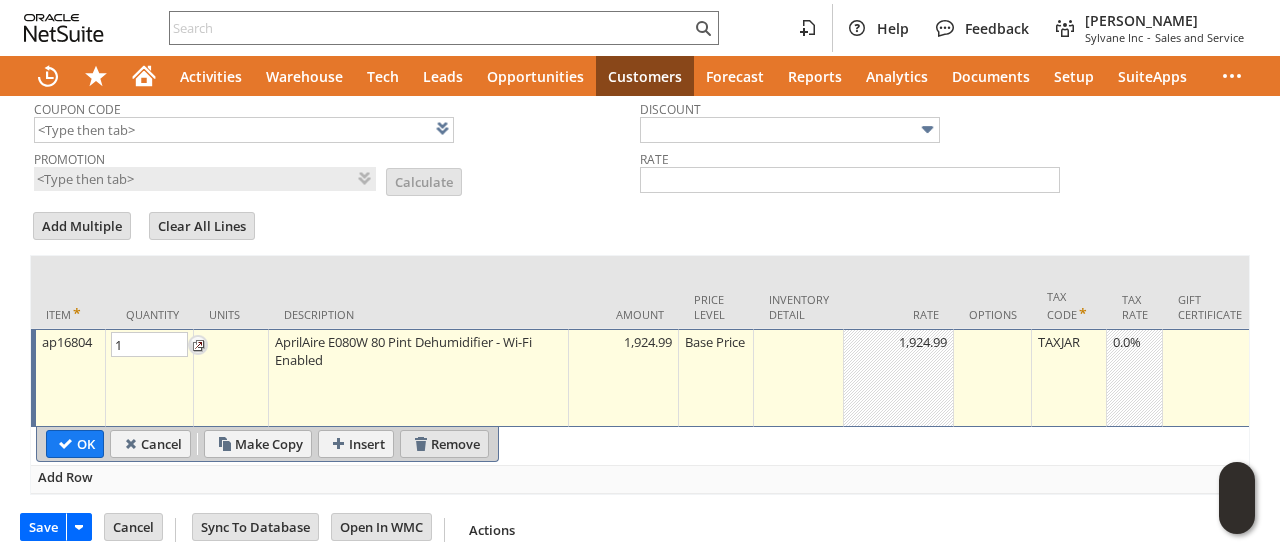 click on "Remove" at bounding box center (444, 444) 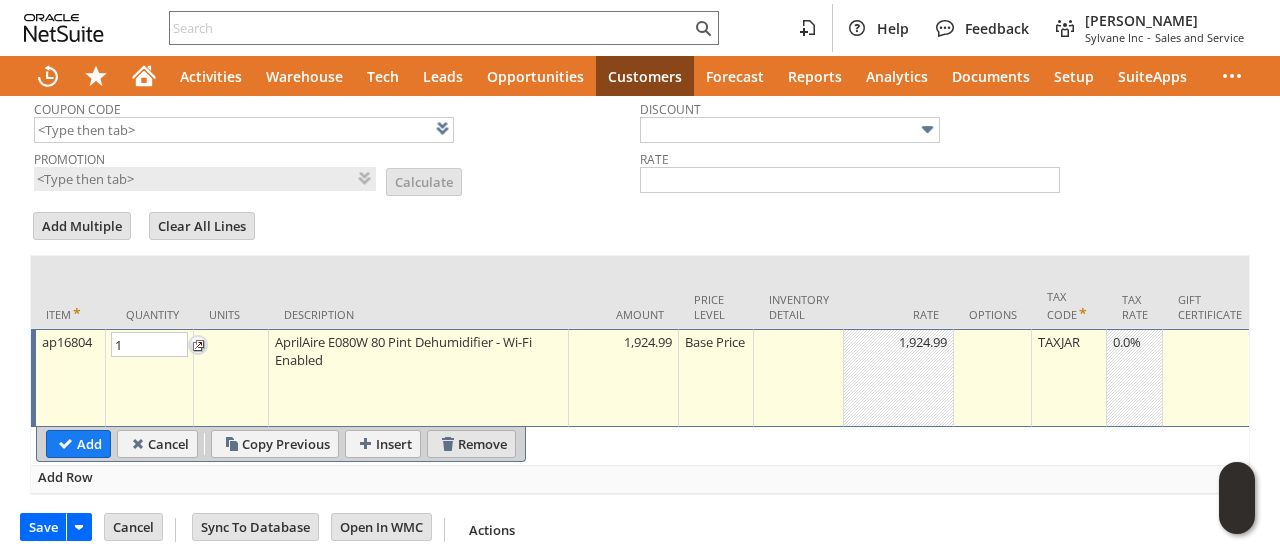scroll, scrollTop: 1071, scrollLeft: 0, axis: vertical 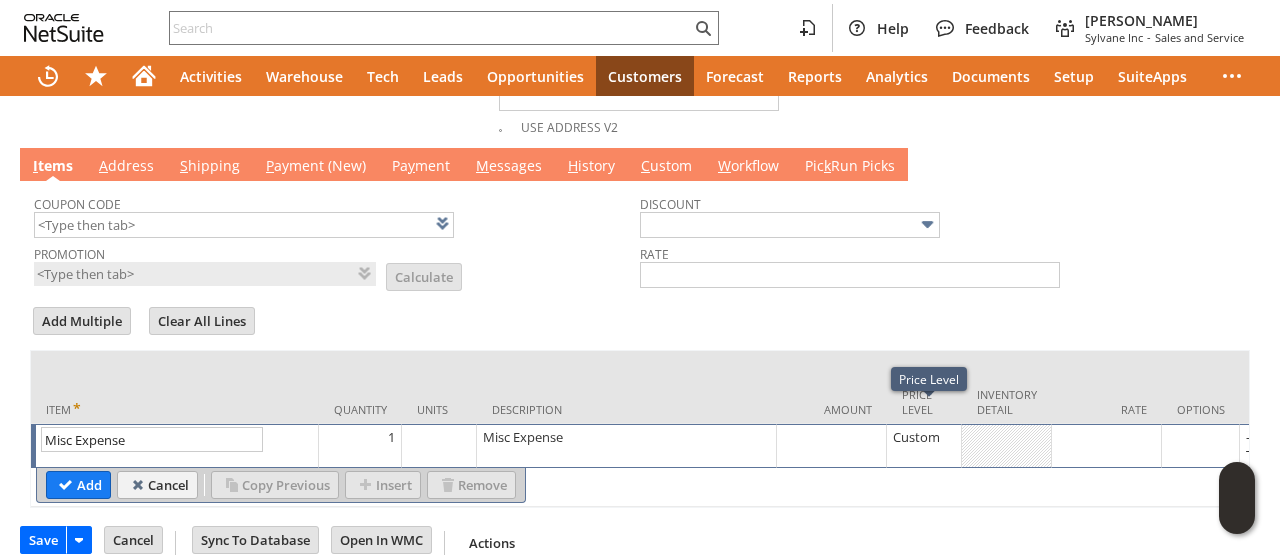 type on "Misc Expense" 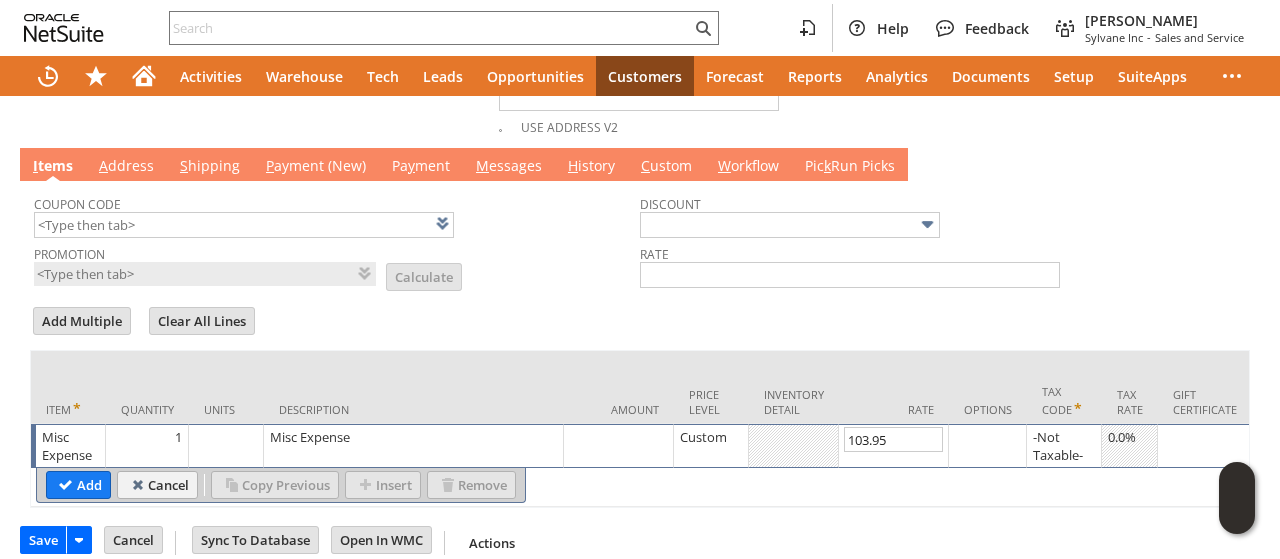 type on "103.95" 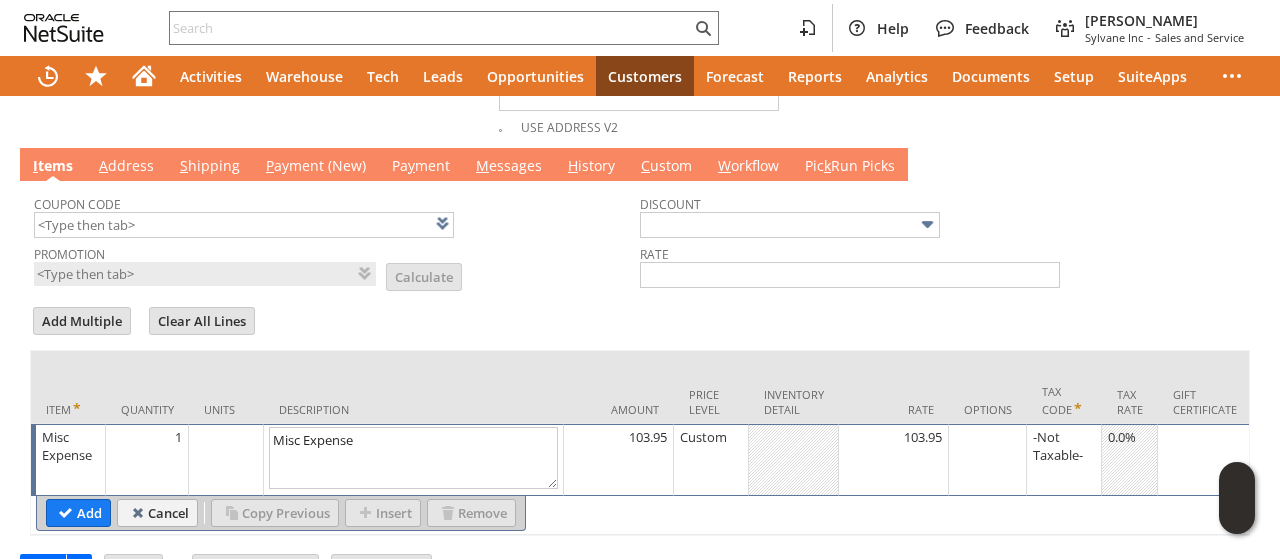click on "Misc Expense" at bounding box center (413, 458) 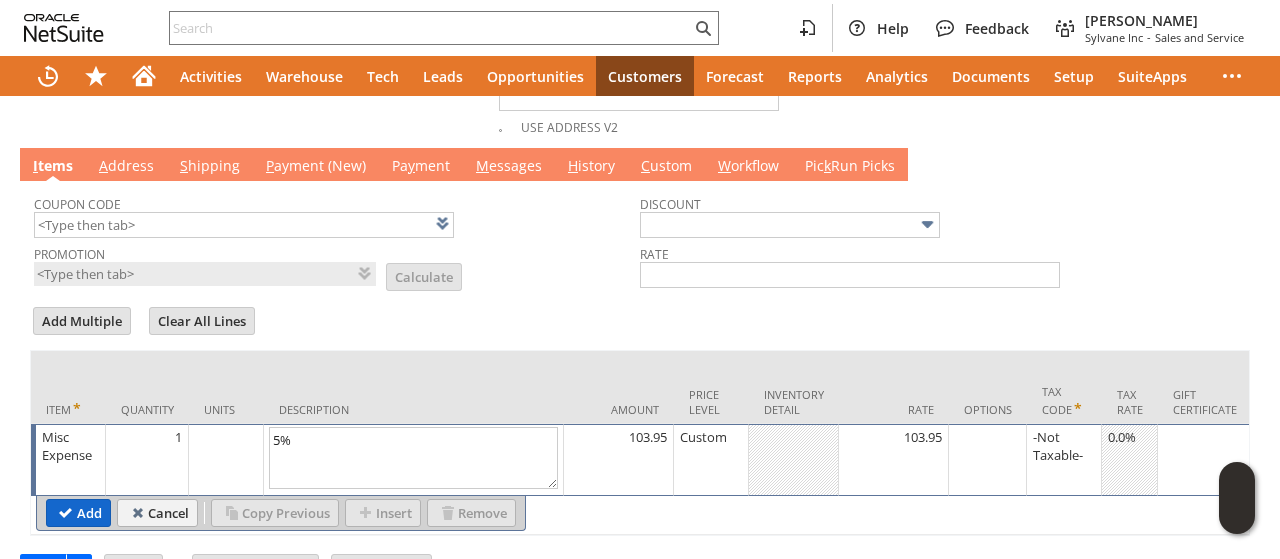 type on "5%" 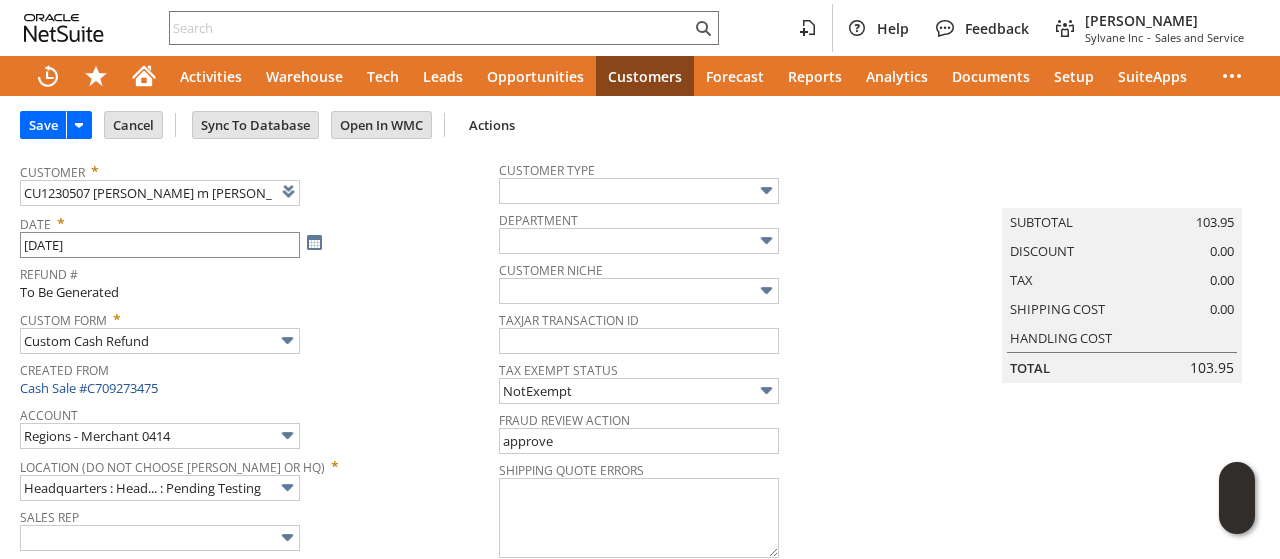scroll, scrollTop: 0, scrollLeft: 0, axis: both 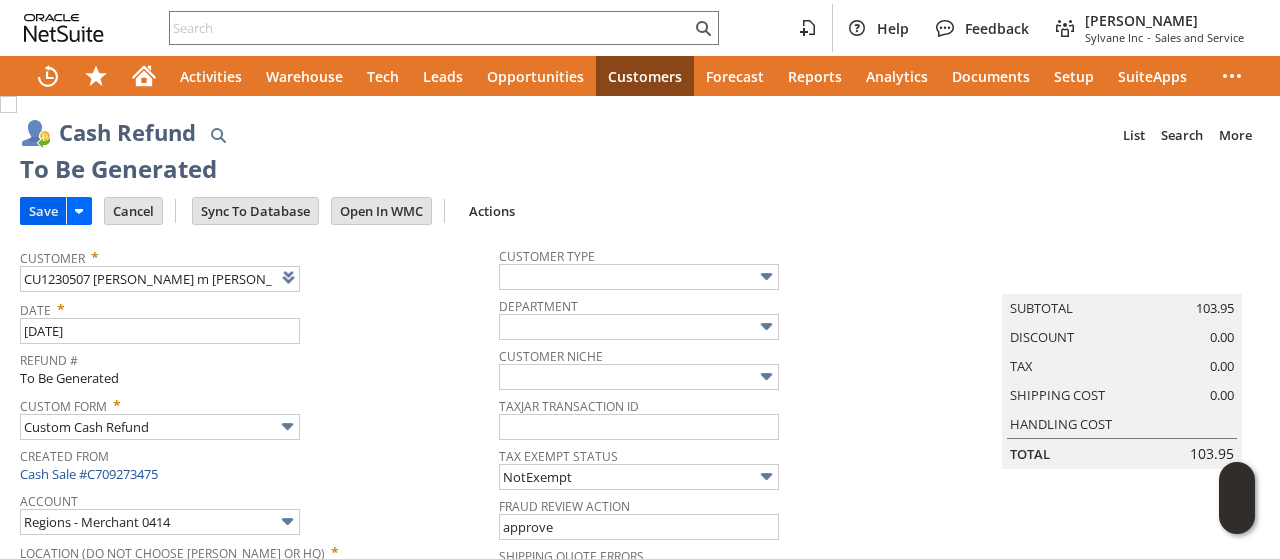 click on "Save" at bounding box center [43, 211] 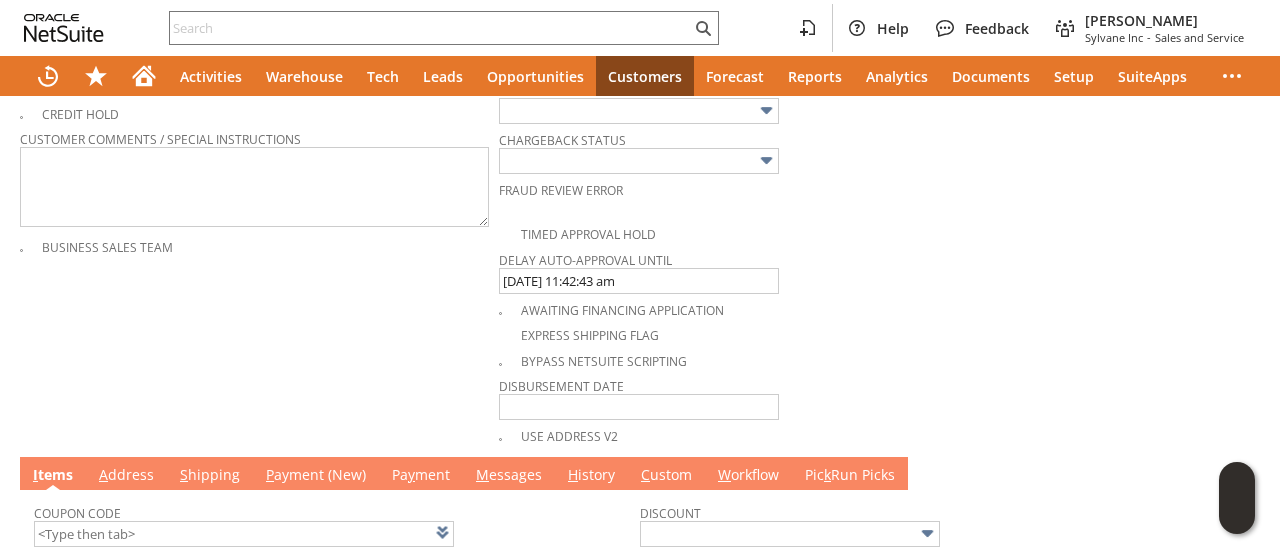 scroll, scrollTop: 800, scrollLeft: 0, axis: vertical 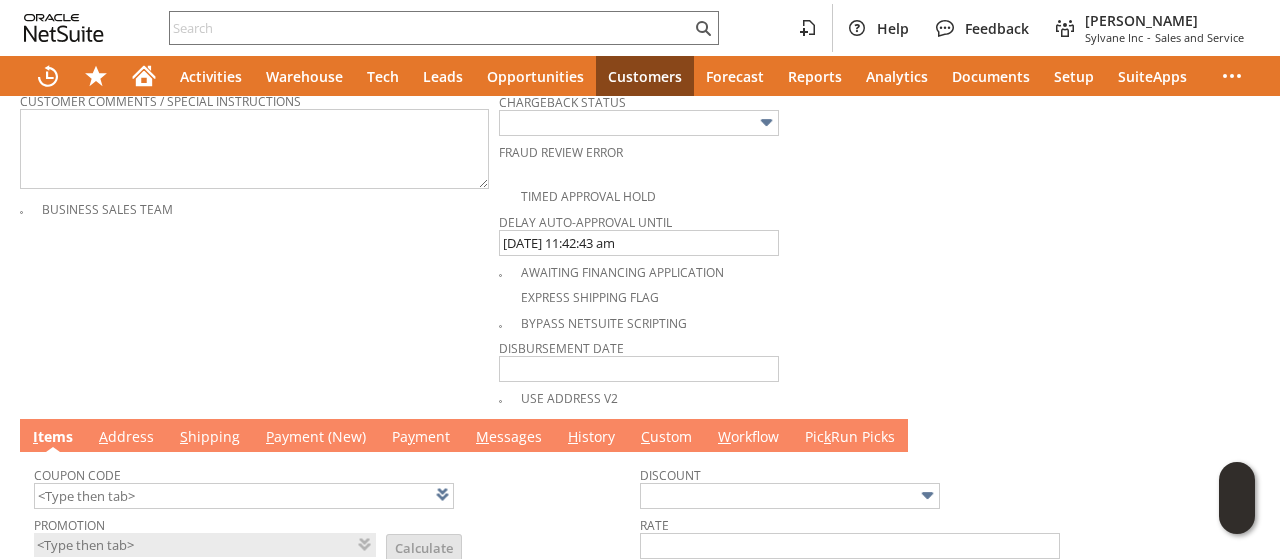 click on "M essages" at bounding box center (509, 438) 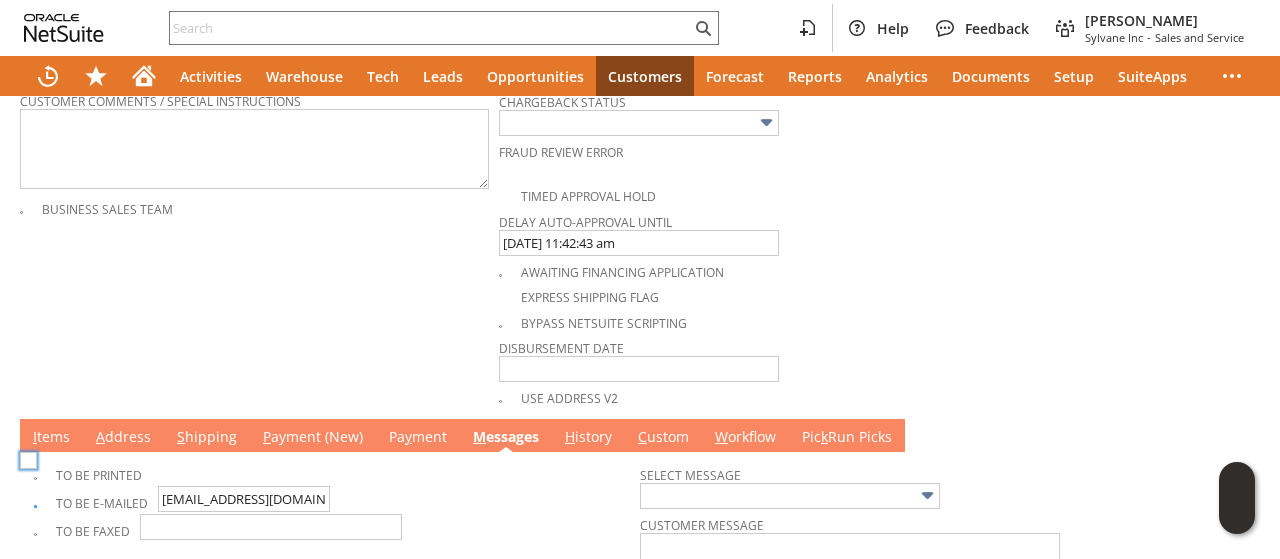 scroll, scrollTop: 100, scrollLeft: 0, axis: vertical 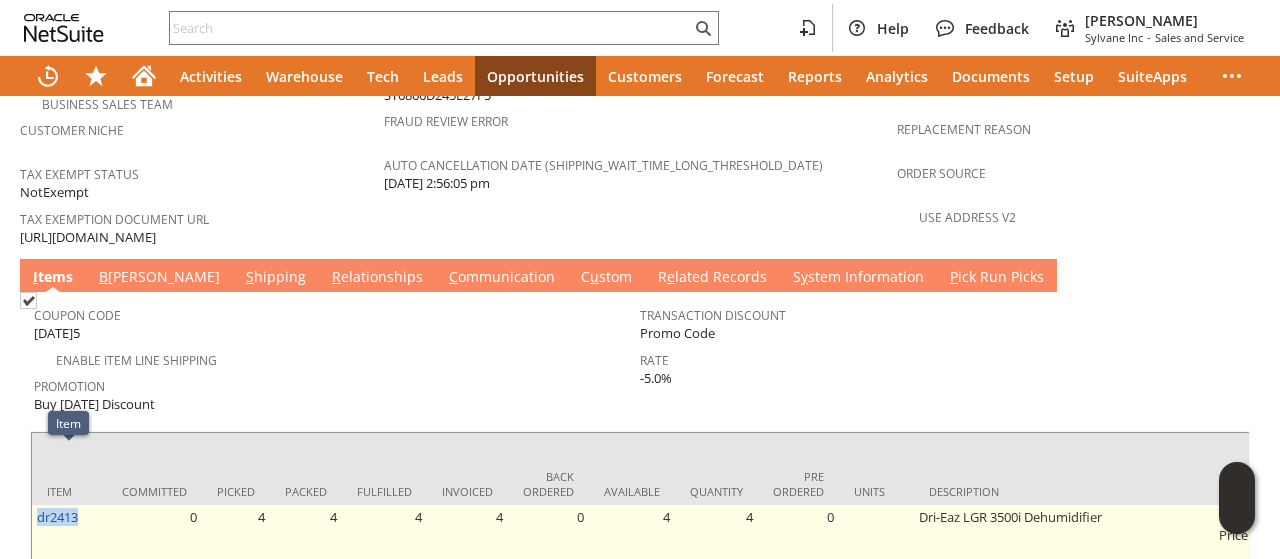 drag, startPoint x: 81, startPoint y: 458, endPoint x: 35, endPoint y: 461, distance: 46.09772 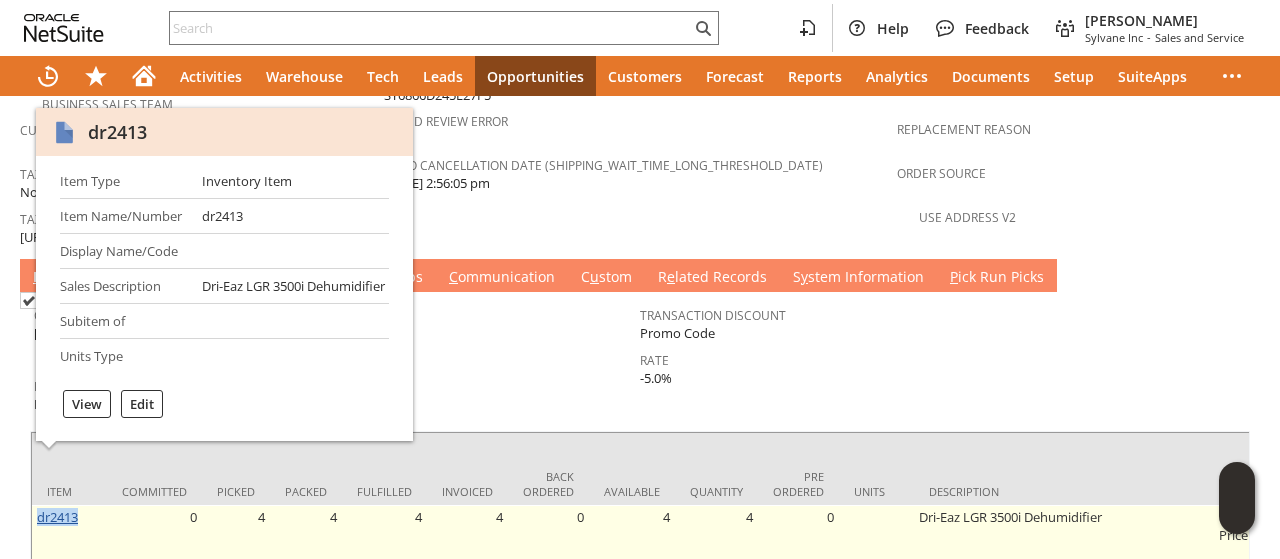copy on "dr2413" 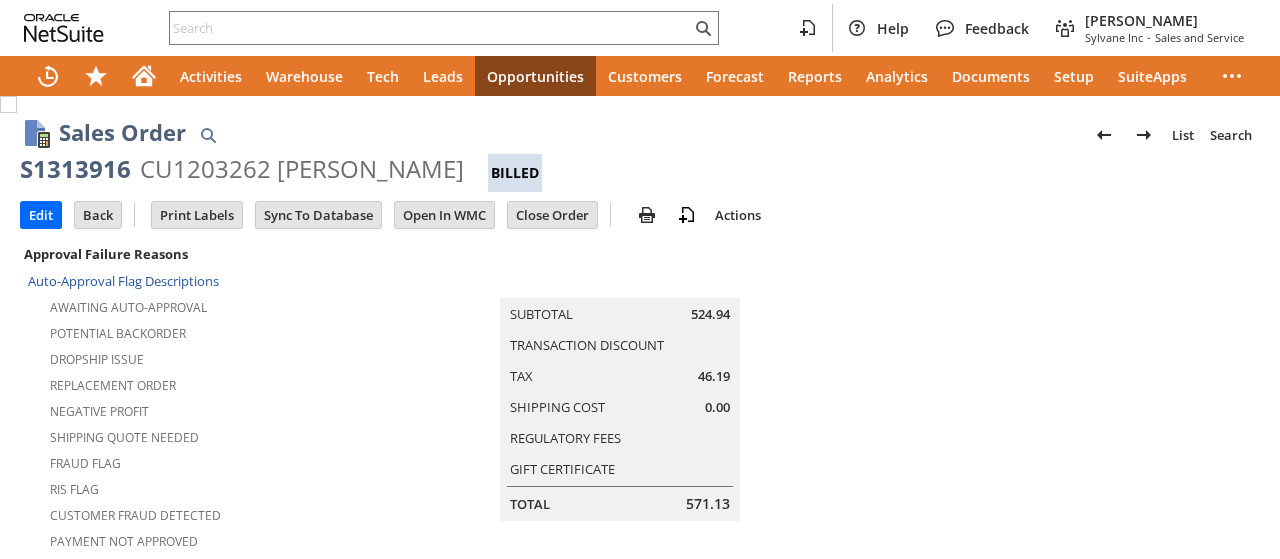 scroll, scrollTop: 0, scrollLeft: 0, axis: both 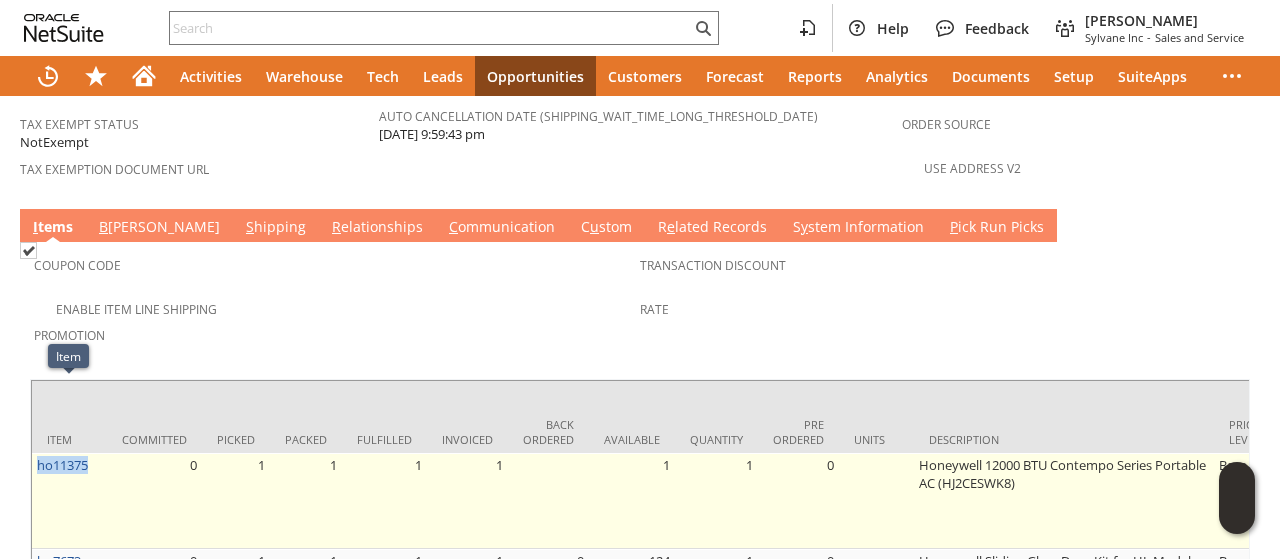 drag, startPoint x: 98, startPoint y: 390, endPoint x: 34, endPoint y: 397, distance: 64.381676 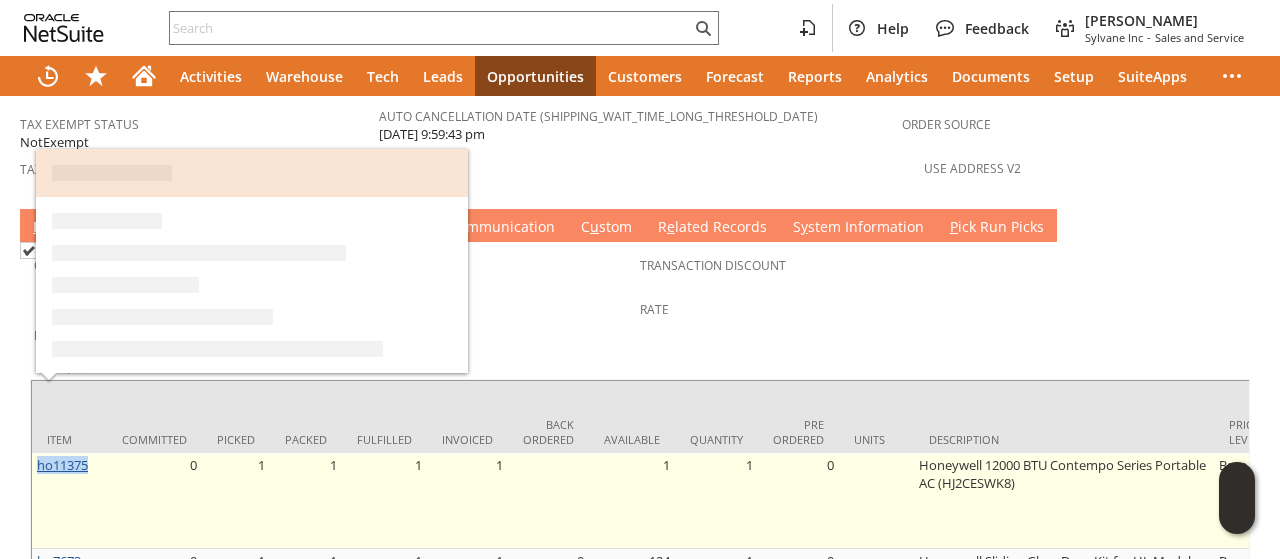 copy on "ho11375" 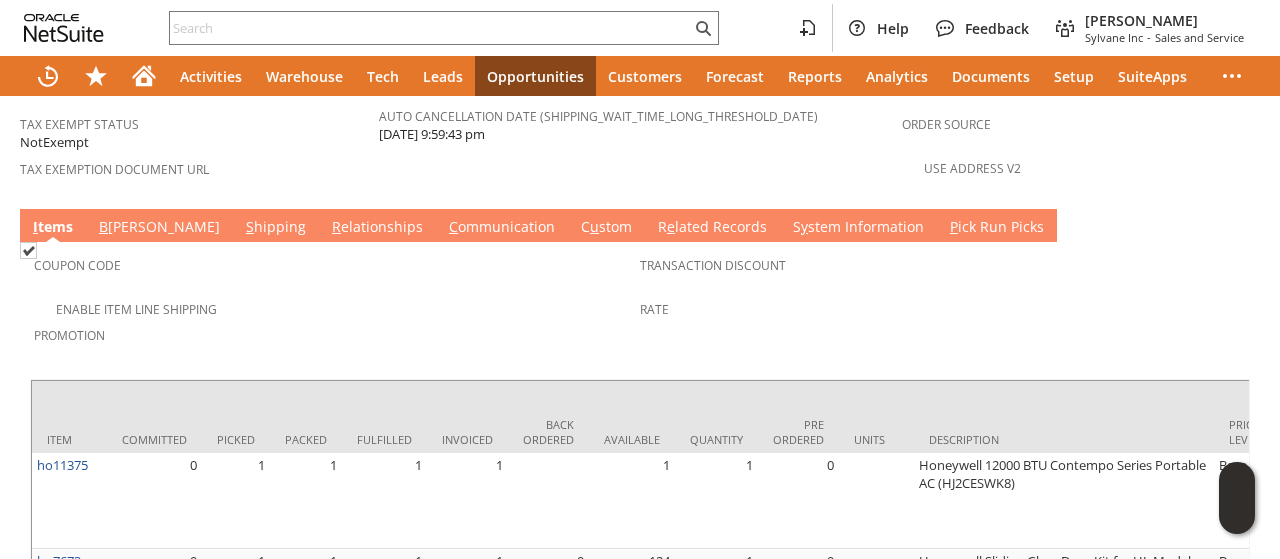 click on "Transaction Discount
Rate" at bounding box center [943, 305] 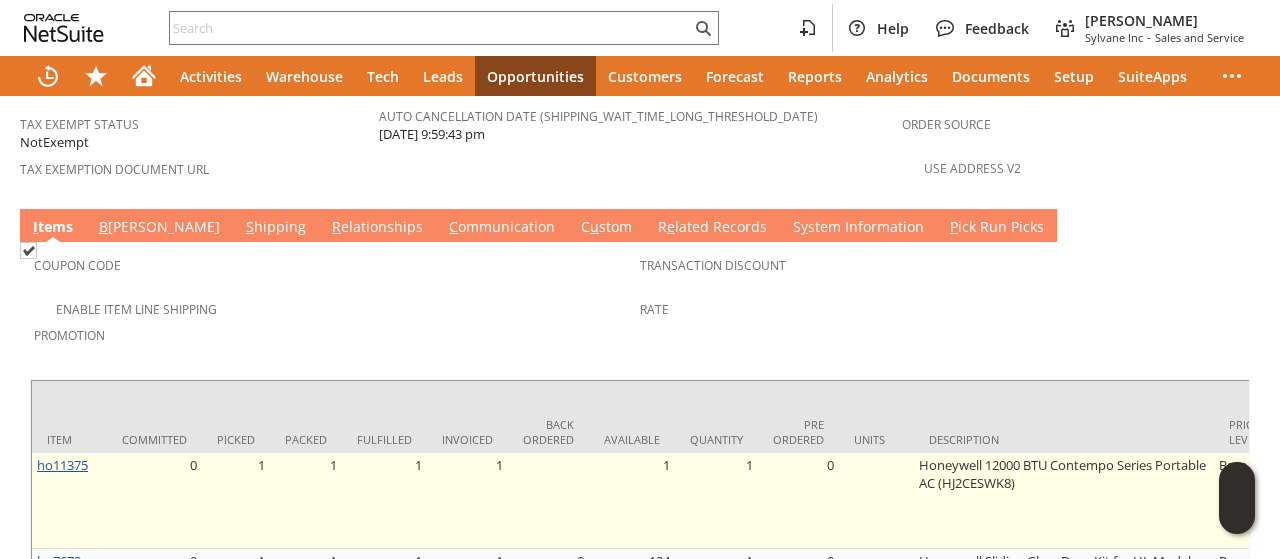 click on "ho11375" at bounding box center [62, 465] 